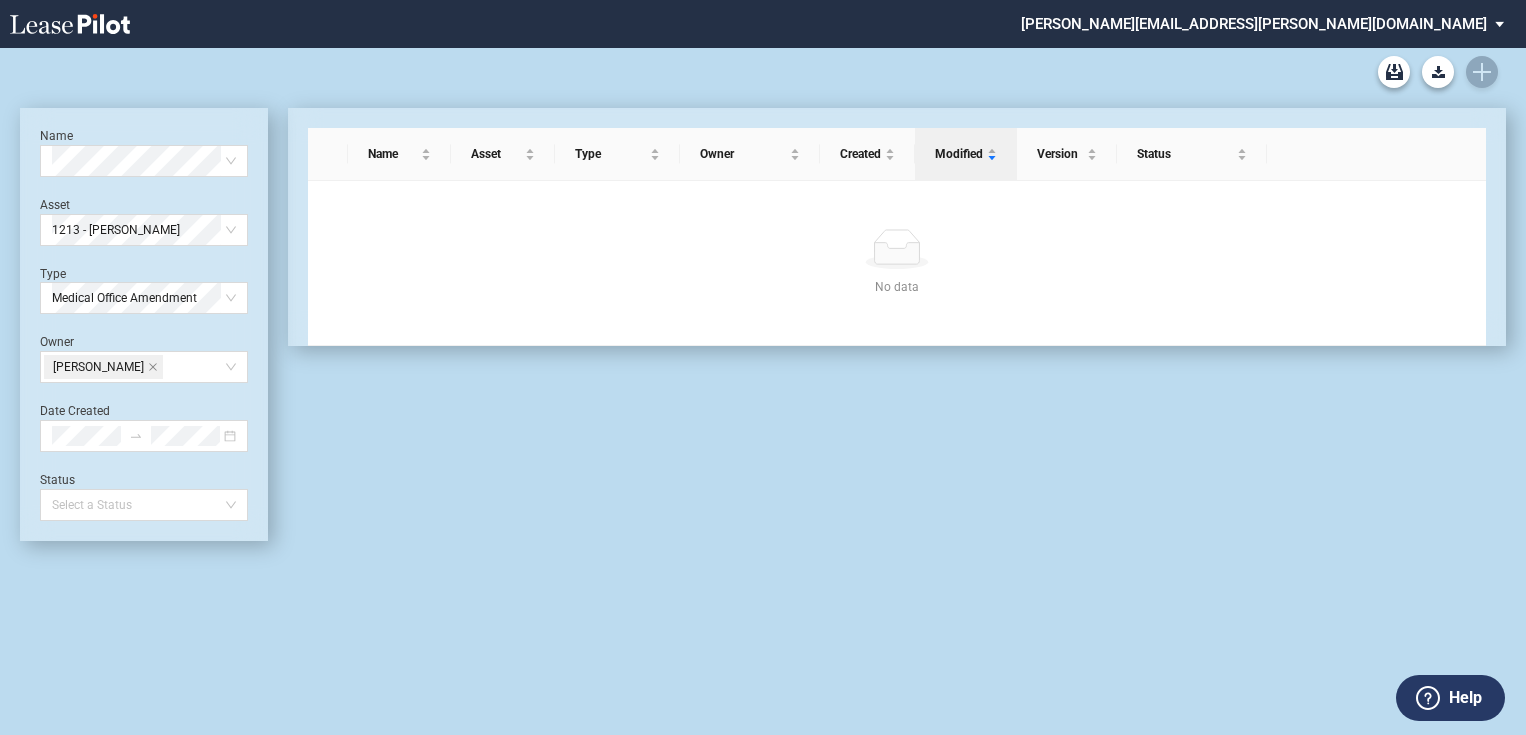 scroll, scrollTop: 0, scrollLeft: 0, axis: both 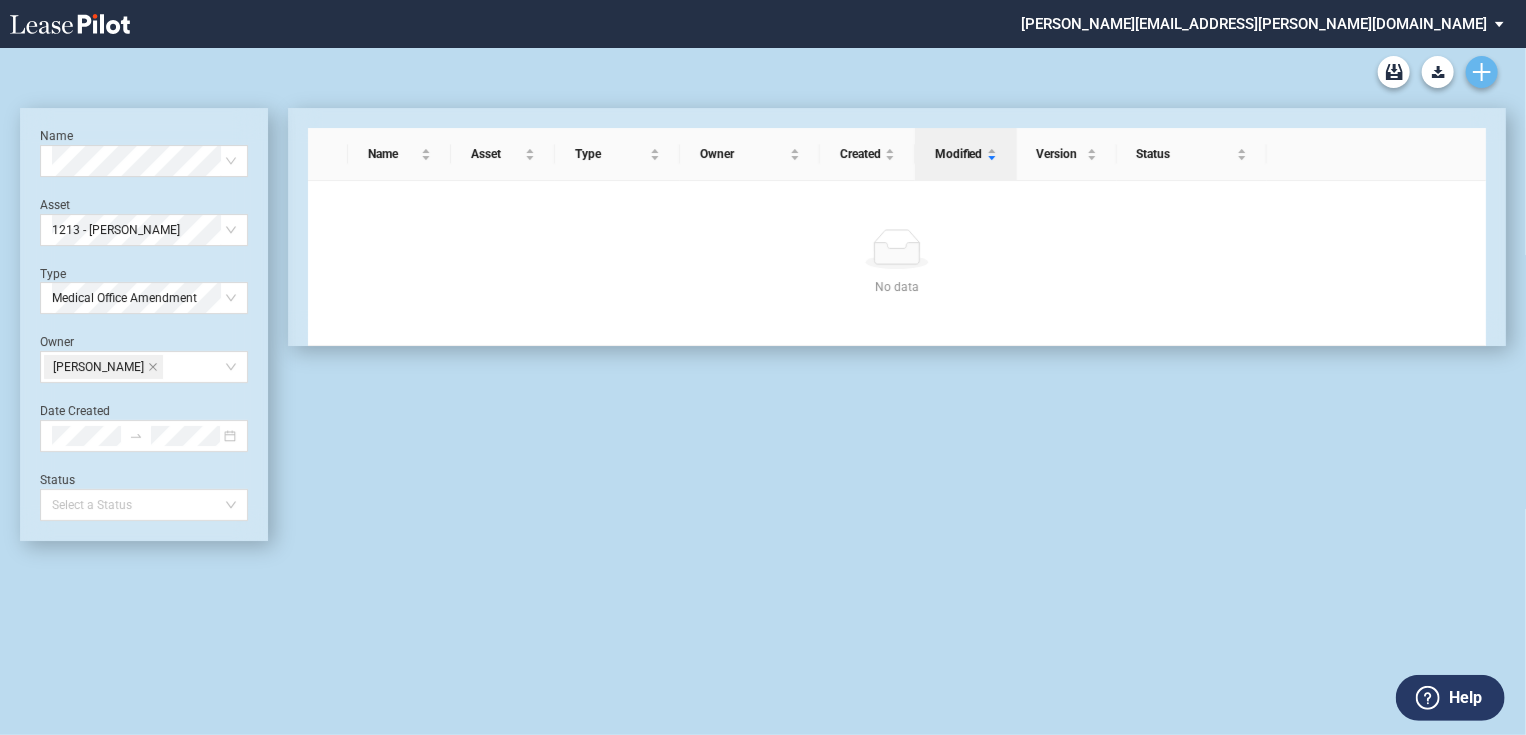 click 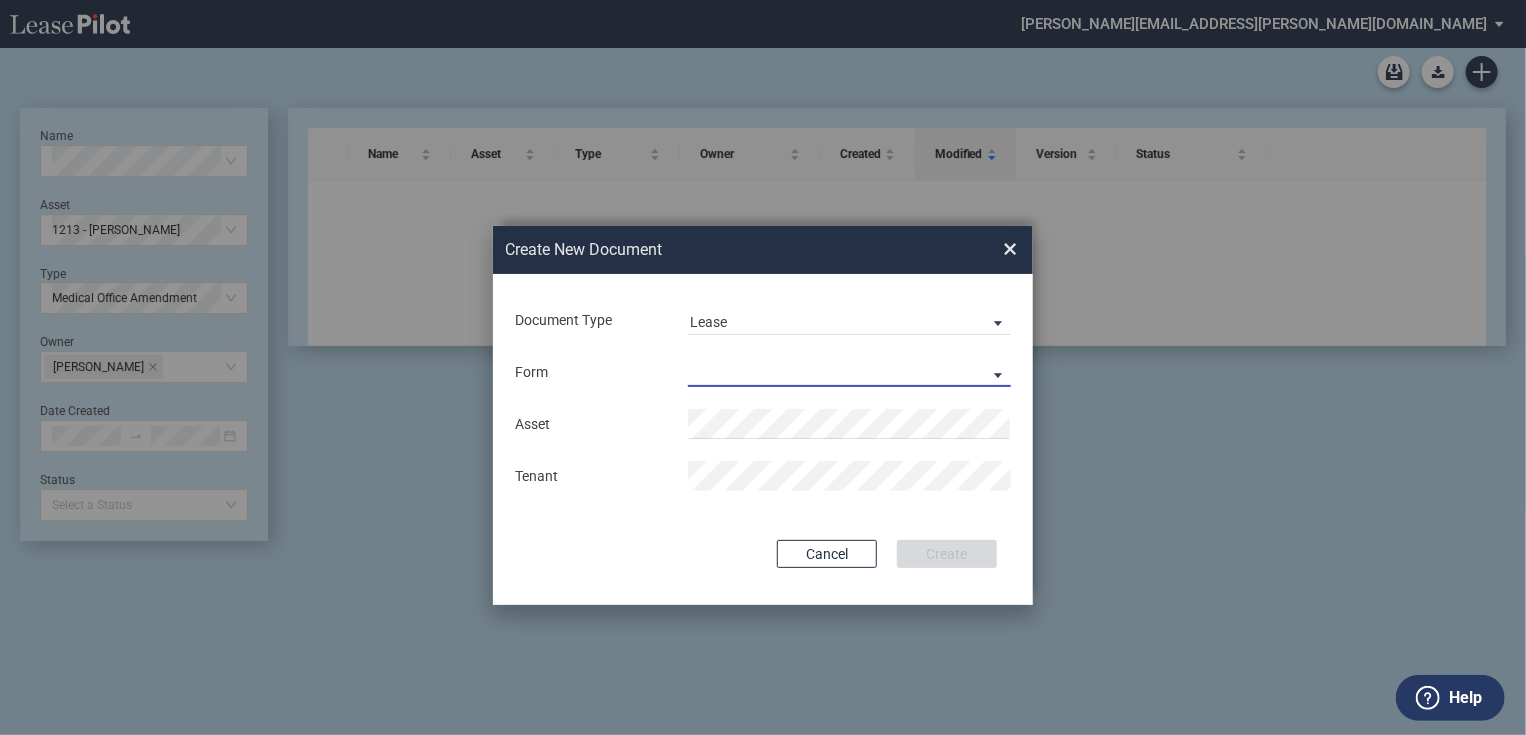click on "Medical Office Lease
Scottsdale Lease
Louisville Lease
1370 Medical Place Lease
Medical City Lease
HCA Lease
Seattle Lease
Nordstrom Tower Lease" at bounding box center [849, 372] 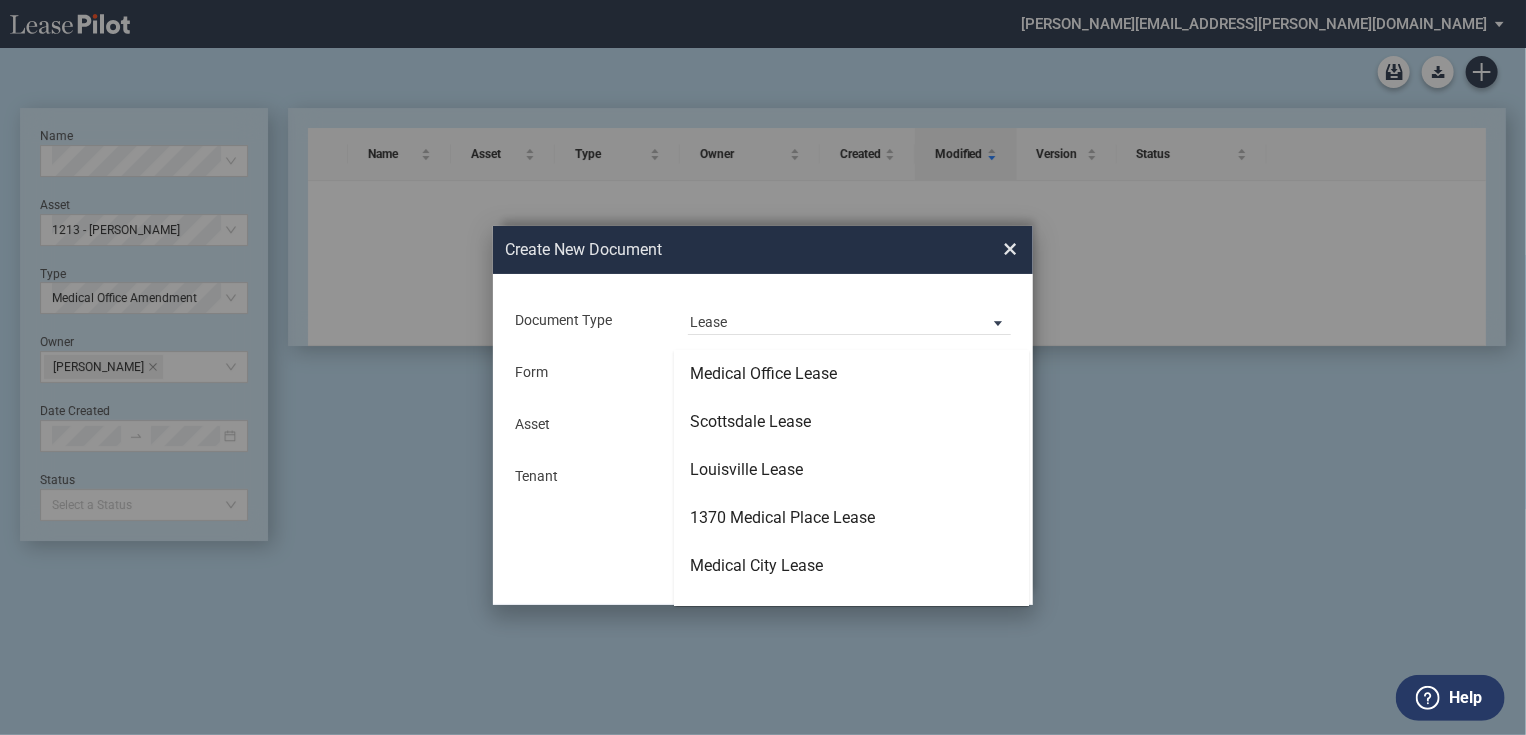 type on "Medical Office Lease" 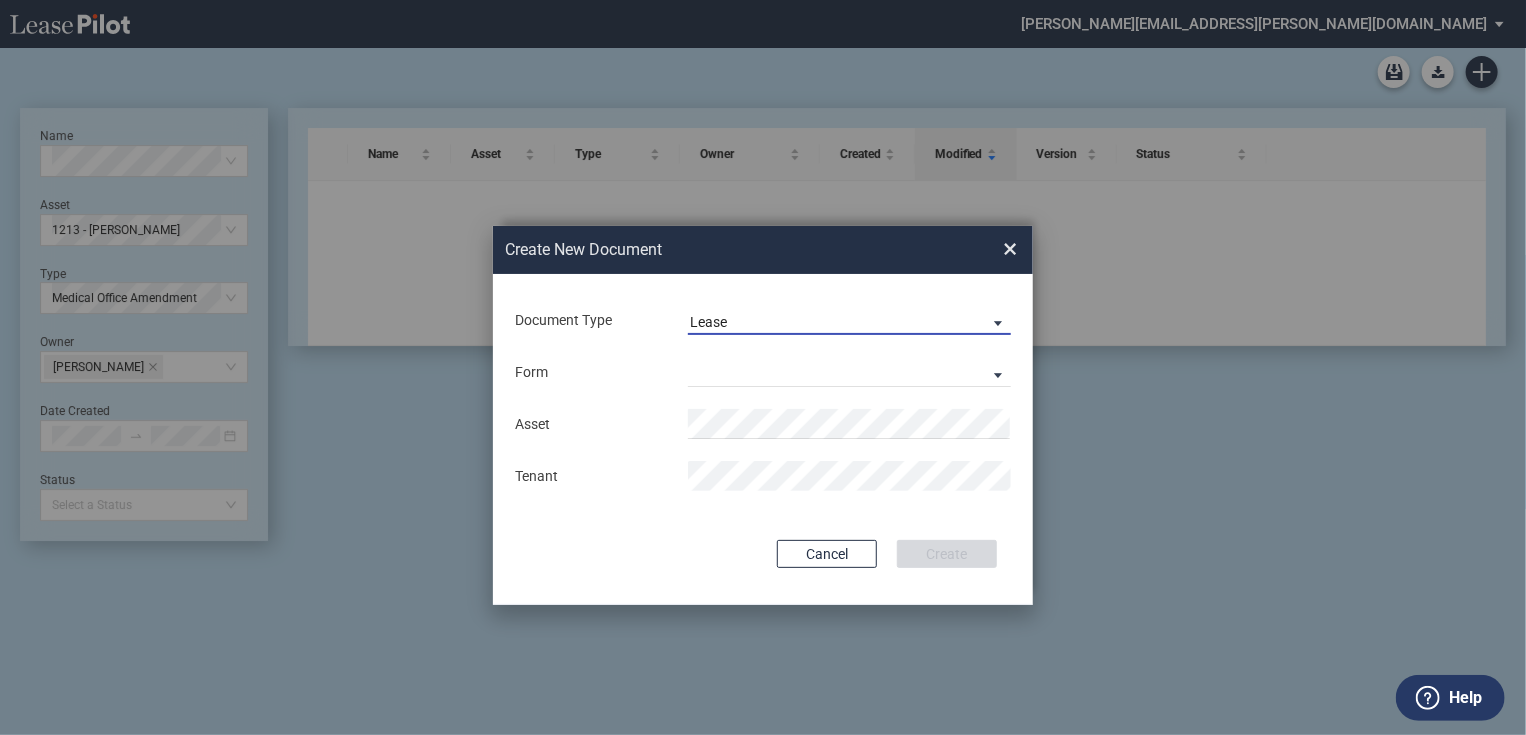 click on "Lease" at bounding box center [708, 322] 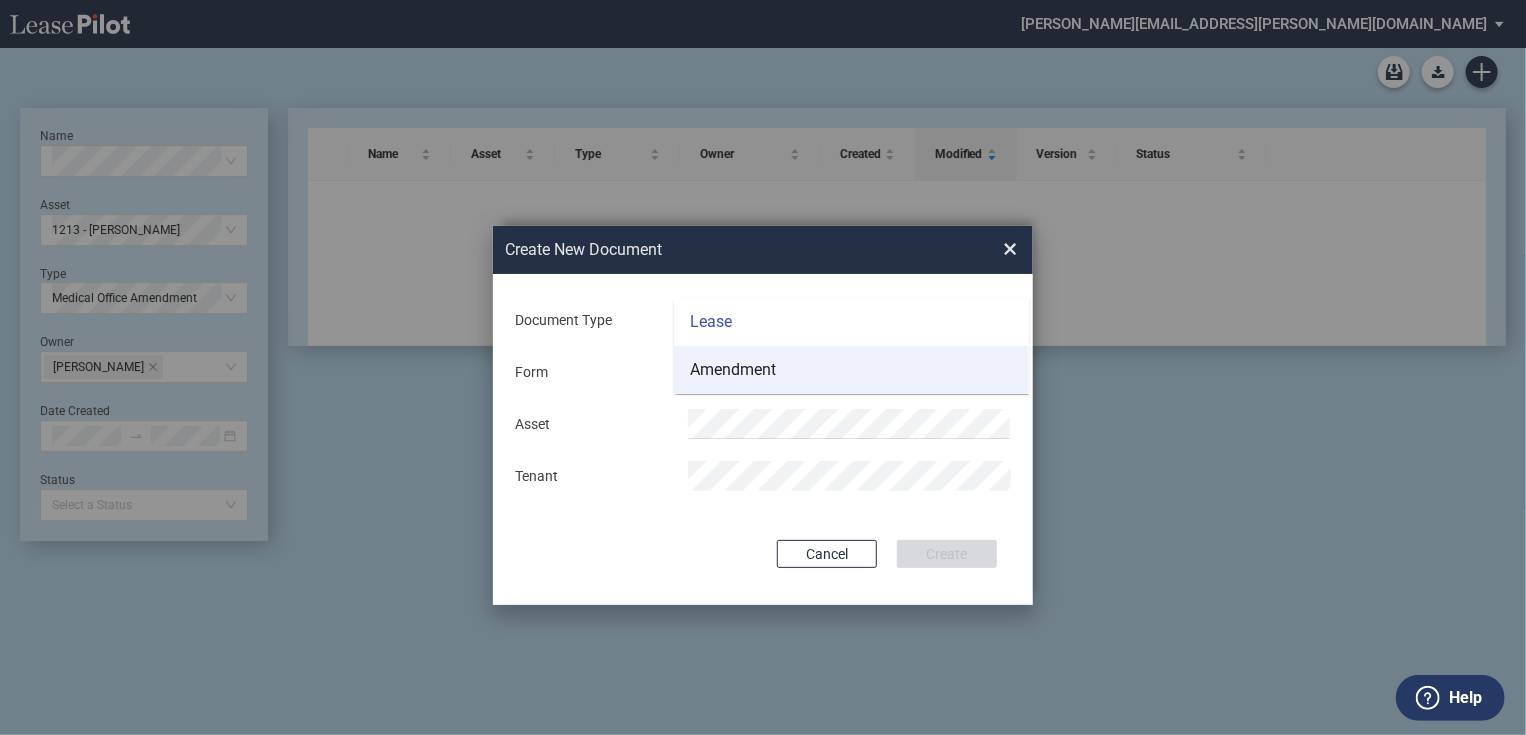 click on "Amendment" at bounding box center [733, 370] 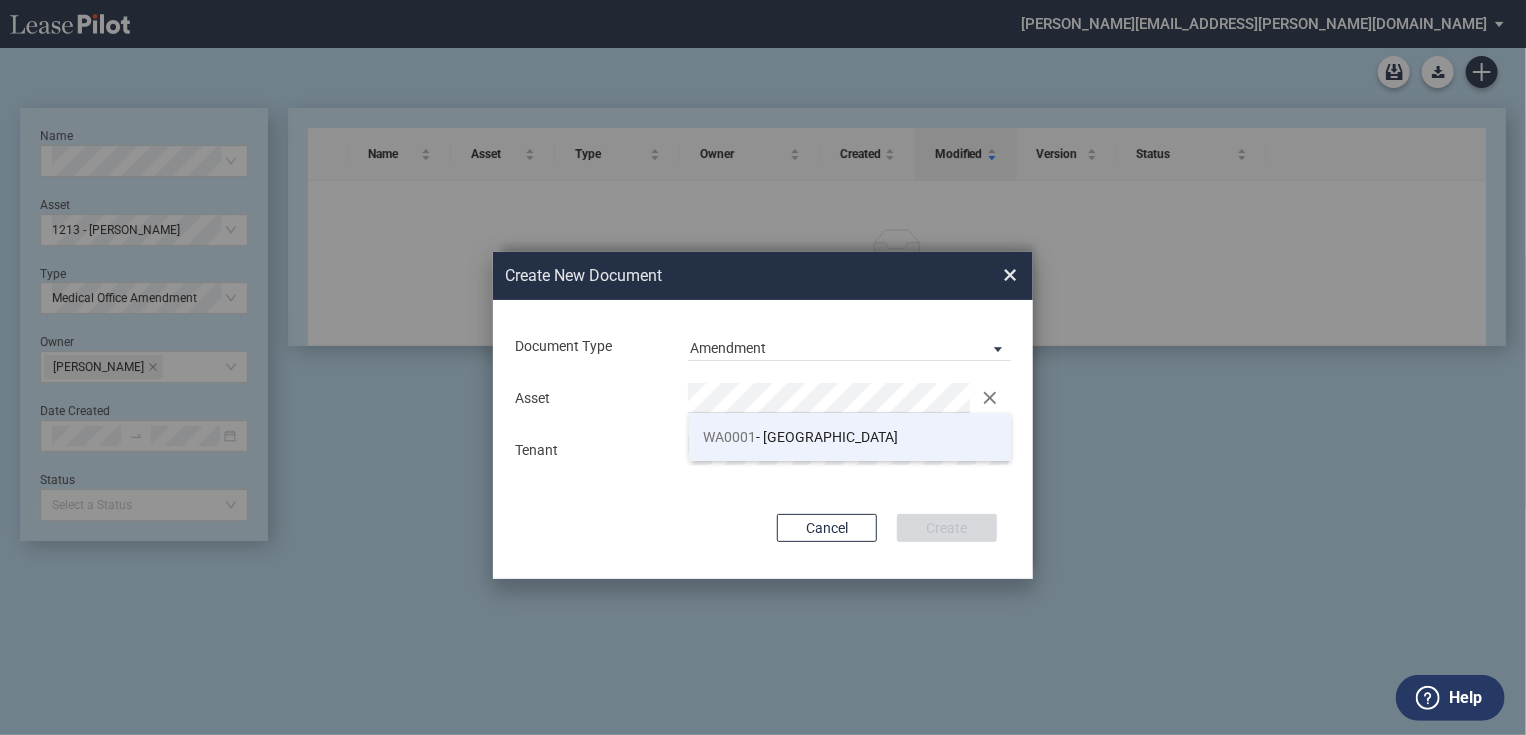 click on "WA0001" at bounding box center [730, 437] 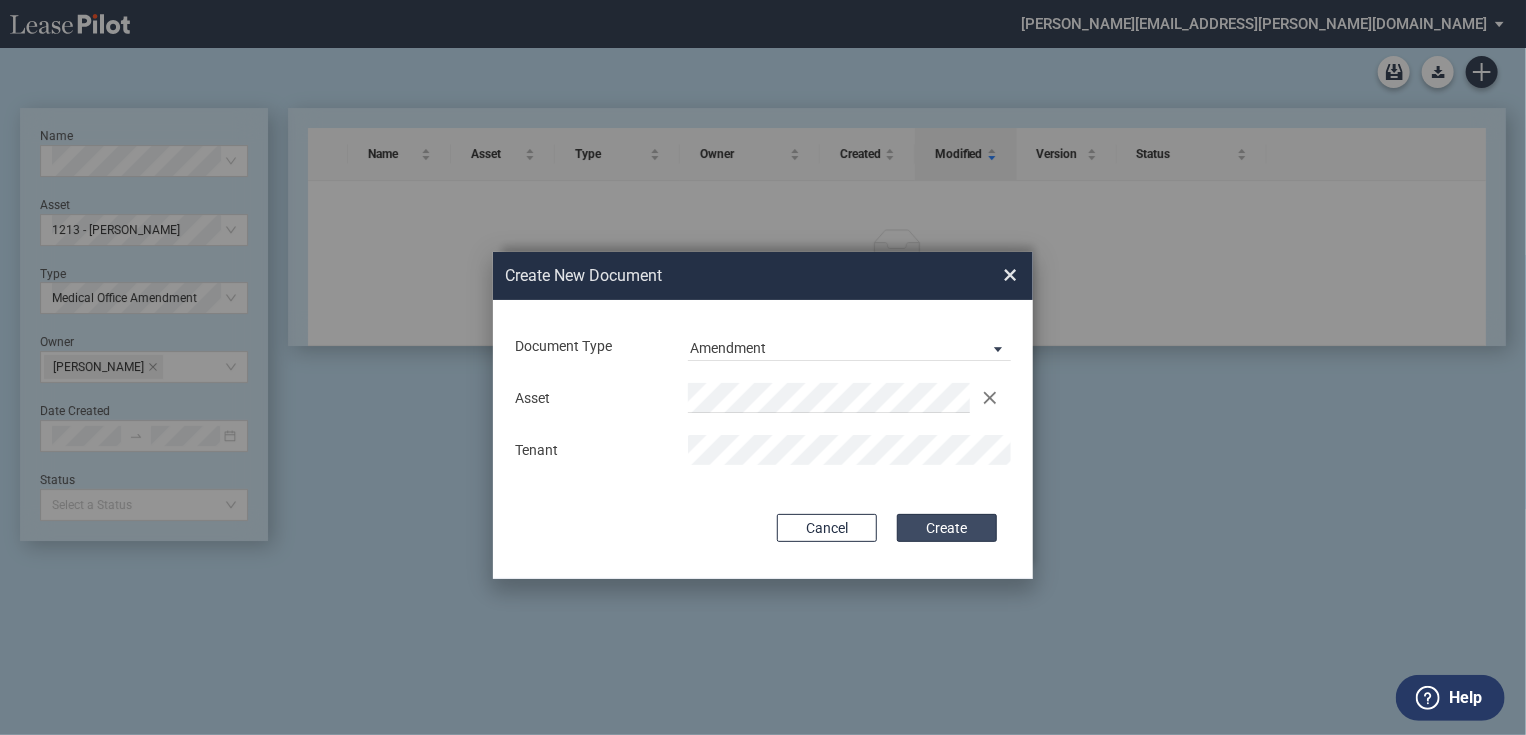 click on "Create" at bounding box center [947, 528] 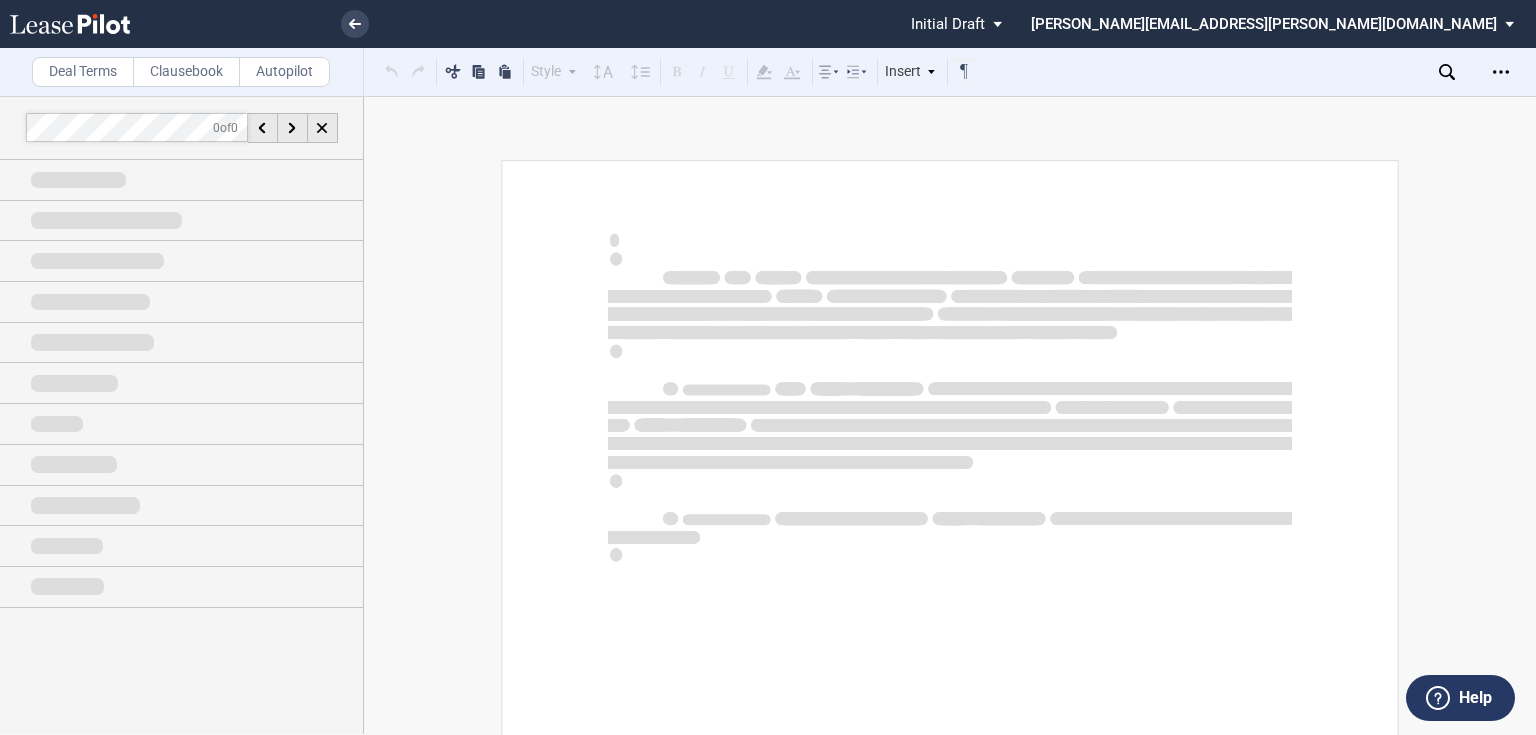 scroll, scrollTop: 0, scrollLeft: 0, axis: both 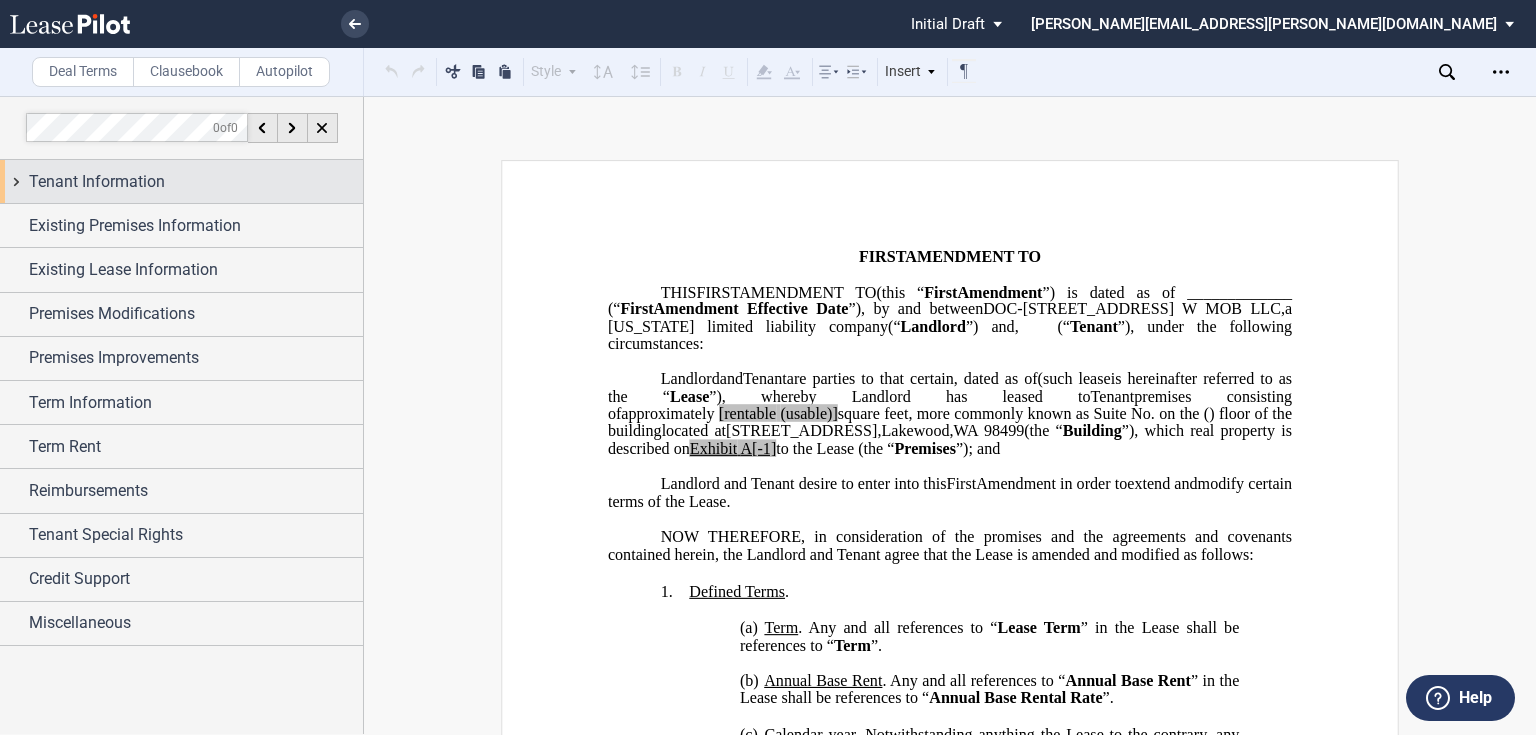 click on "Tenant Information" at bounding box center (181, 181) 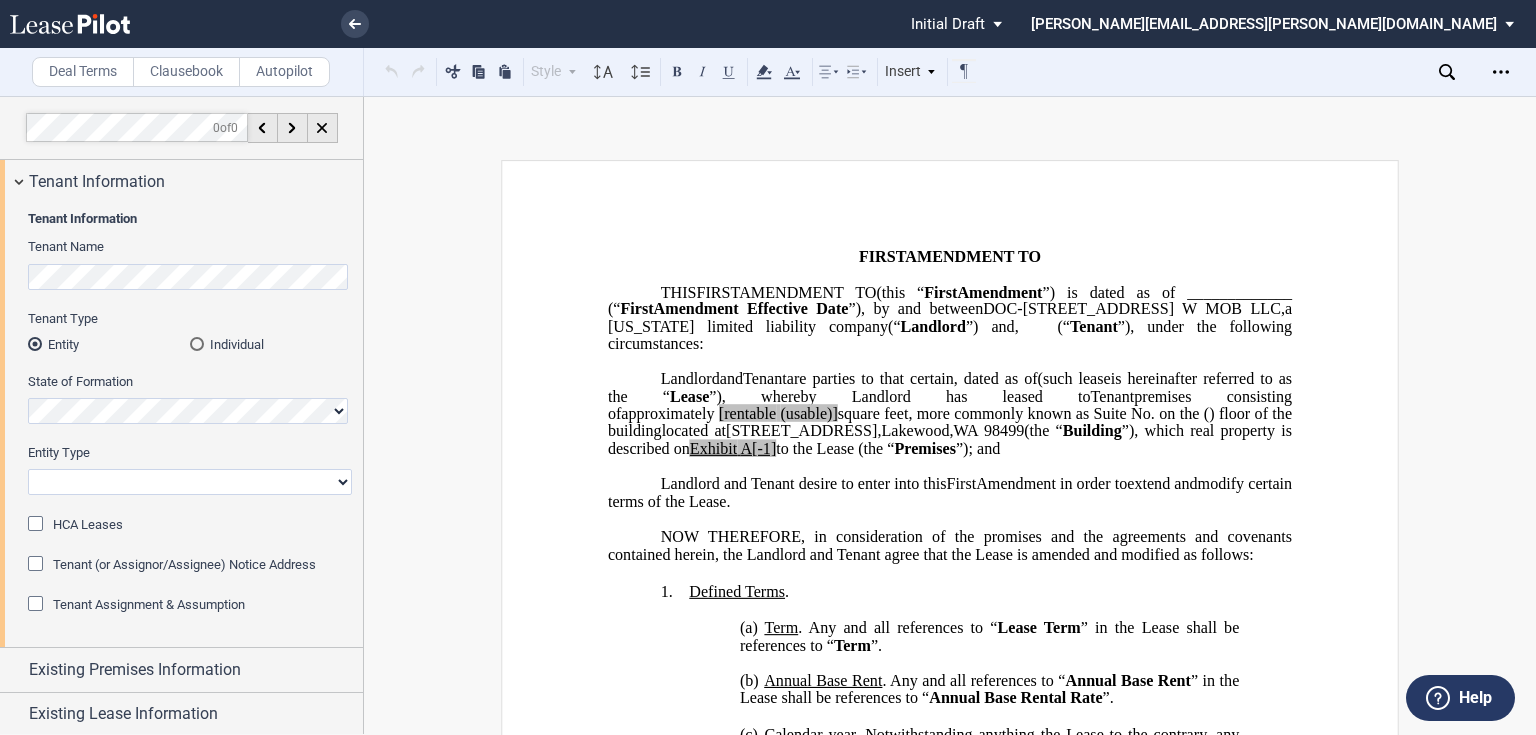 click on "Tenant Information
Tenant Name
Tenant Type
Entity
Individual
State of Formation
Entity Type
Corporation
Limited Liability Company
General Partnership
Limited Partnership
Other
Entity Type (Other)" at bounding box center (181, 425) 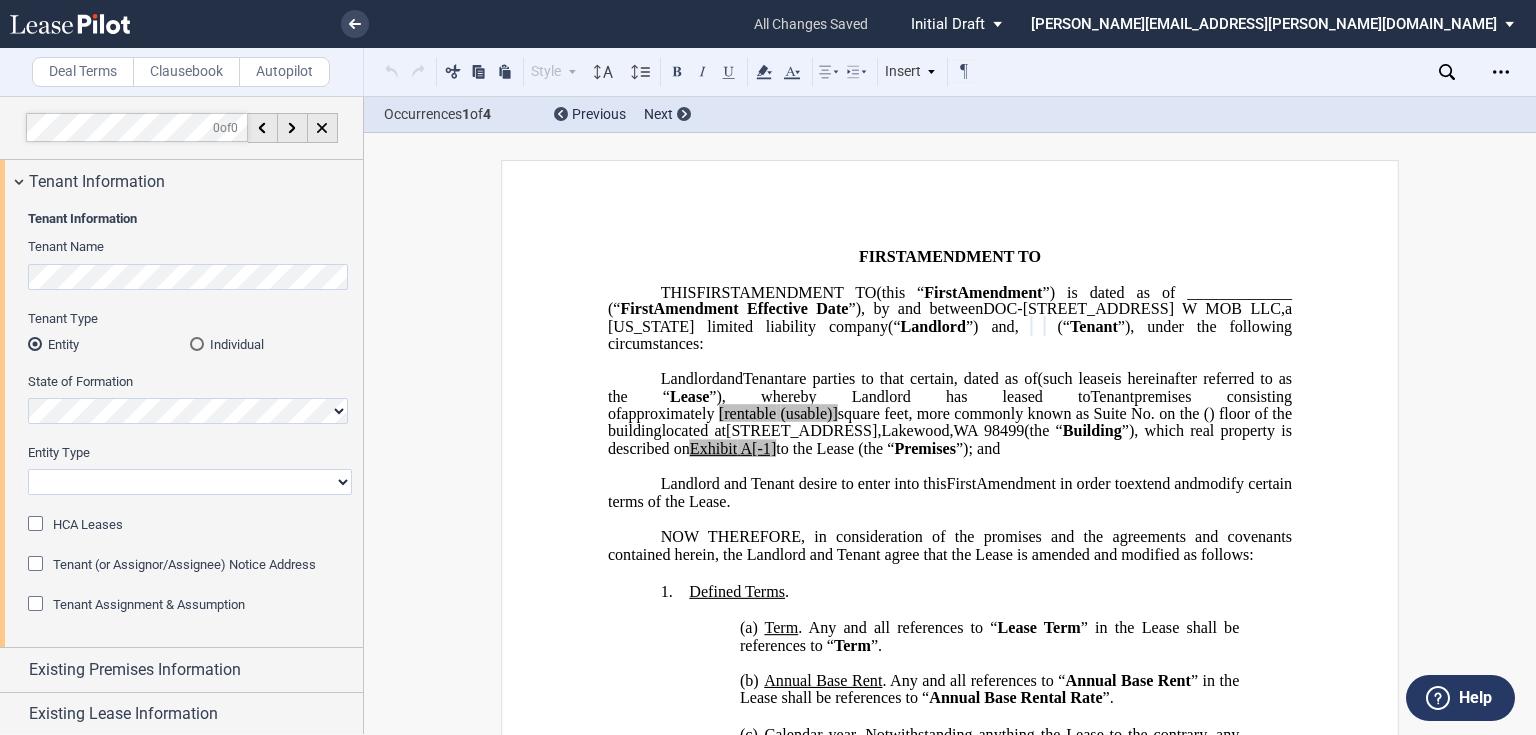 click on "Corporation
Limited Liability Company
General Partnership
Limited Partnership
Other" at bounding box center (190, 482) 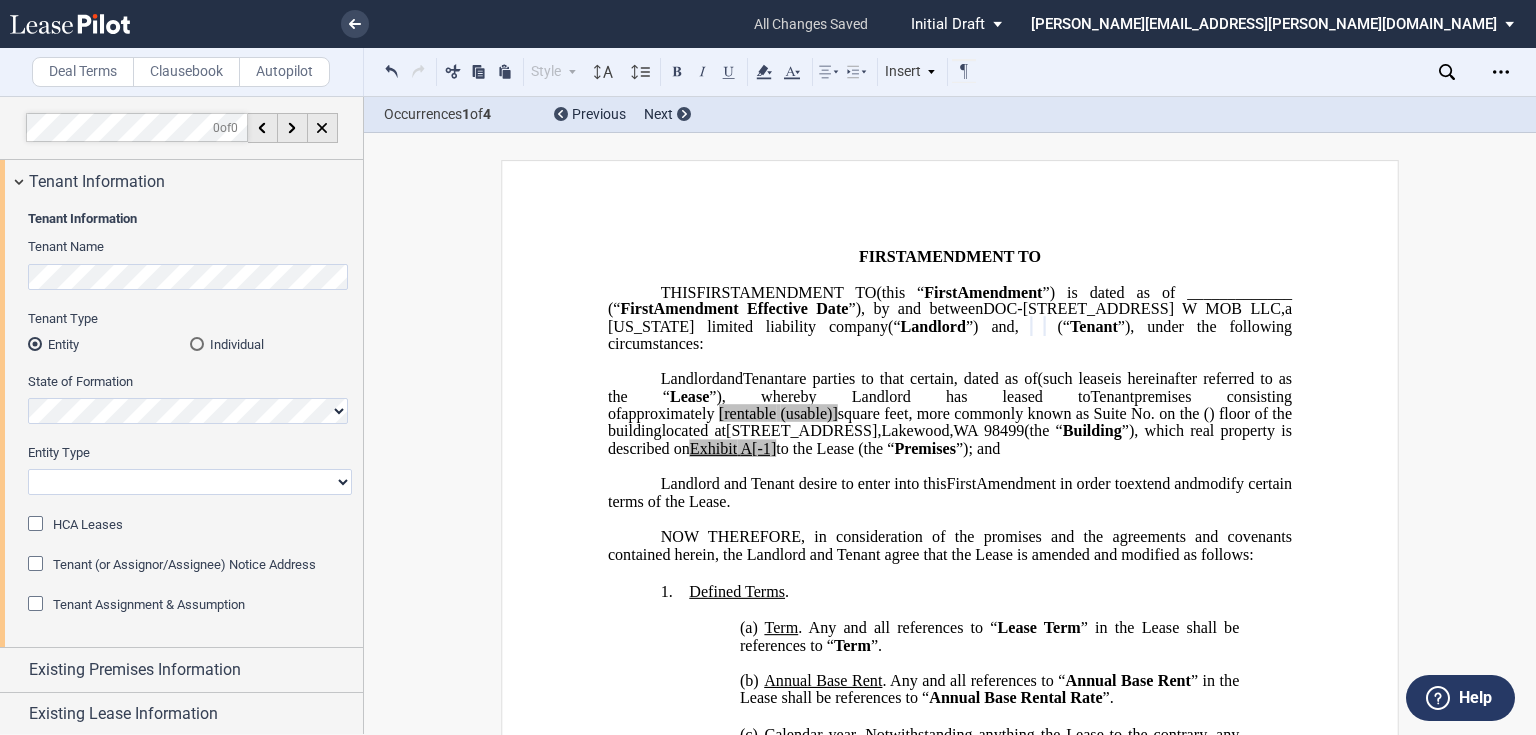click on "Corporation
Limited Liability Company
General Partnership
Limited Partnership
Other" at bounding box center (190, 482) 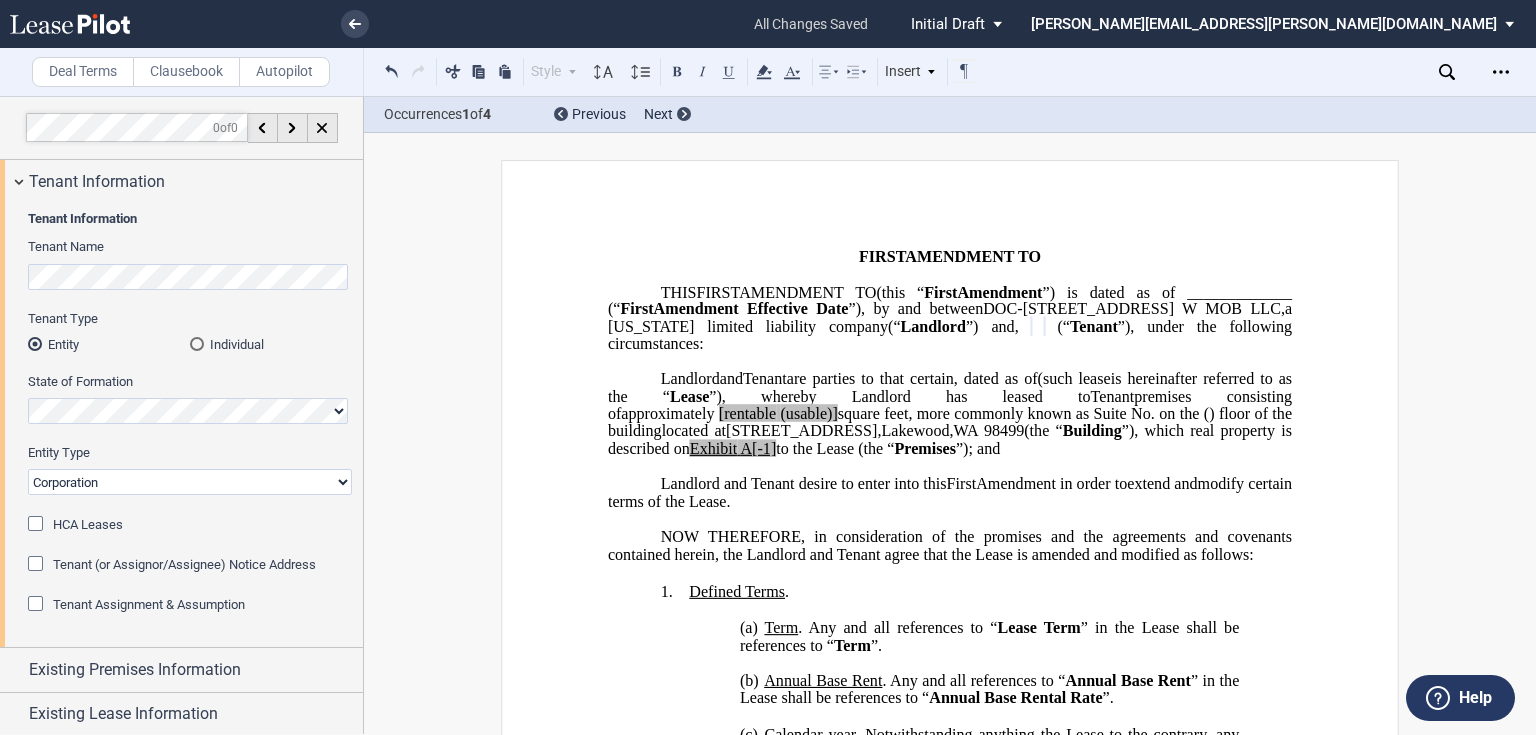 click on "Corporation
Limited Liability Company
General Partnership
Limited Partnership
Other" at bounding box center [190, 482] 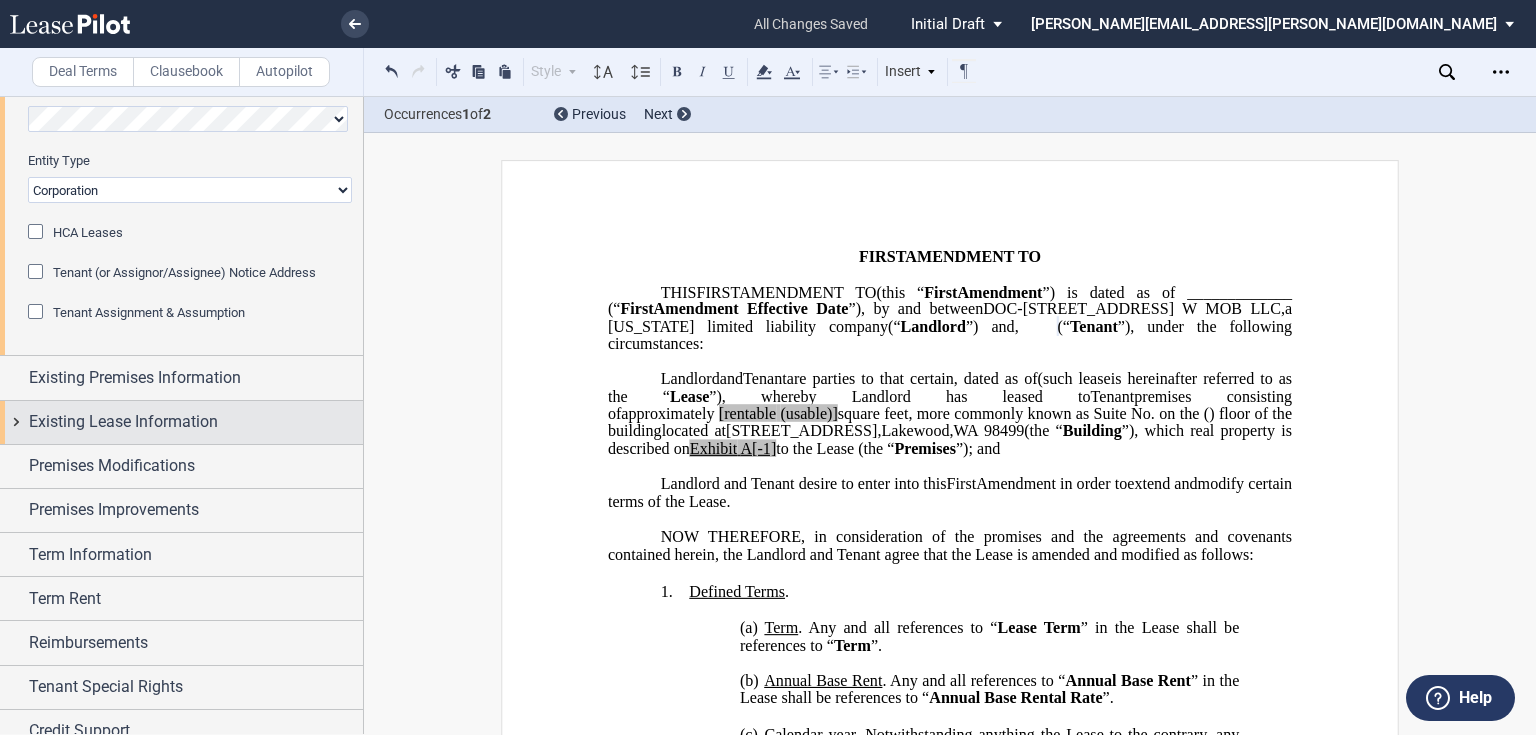 scroll, scrollTop: 320, scrollLeft: 0, axis: vertical 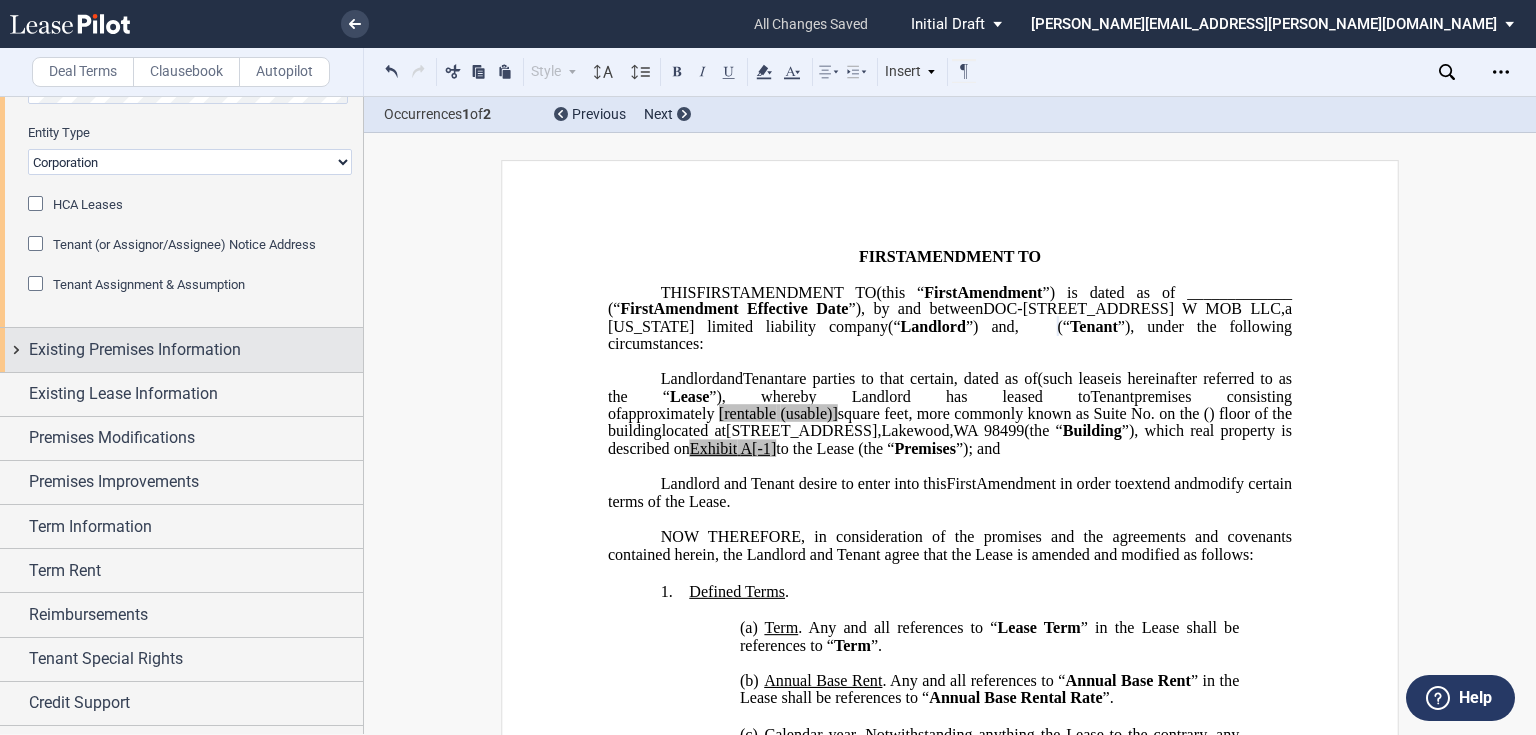 click on "Existing Premises Information" at bounding box center (135, 350) 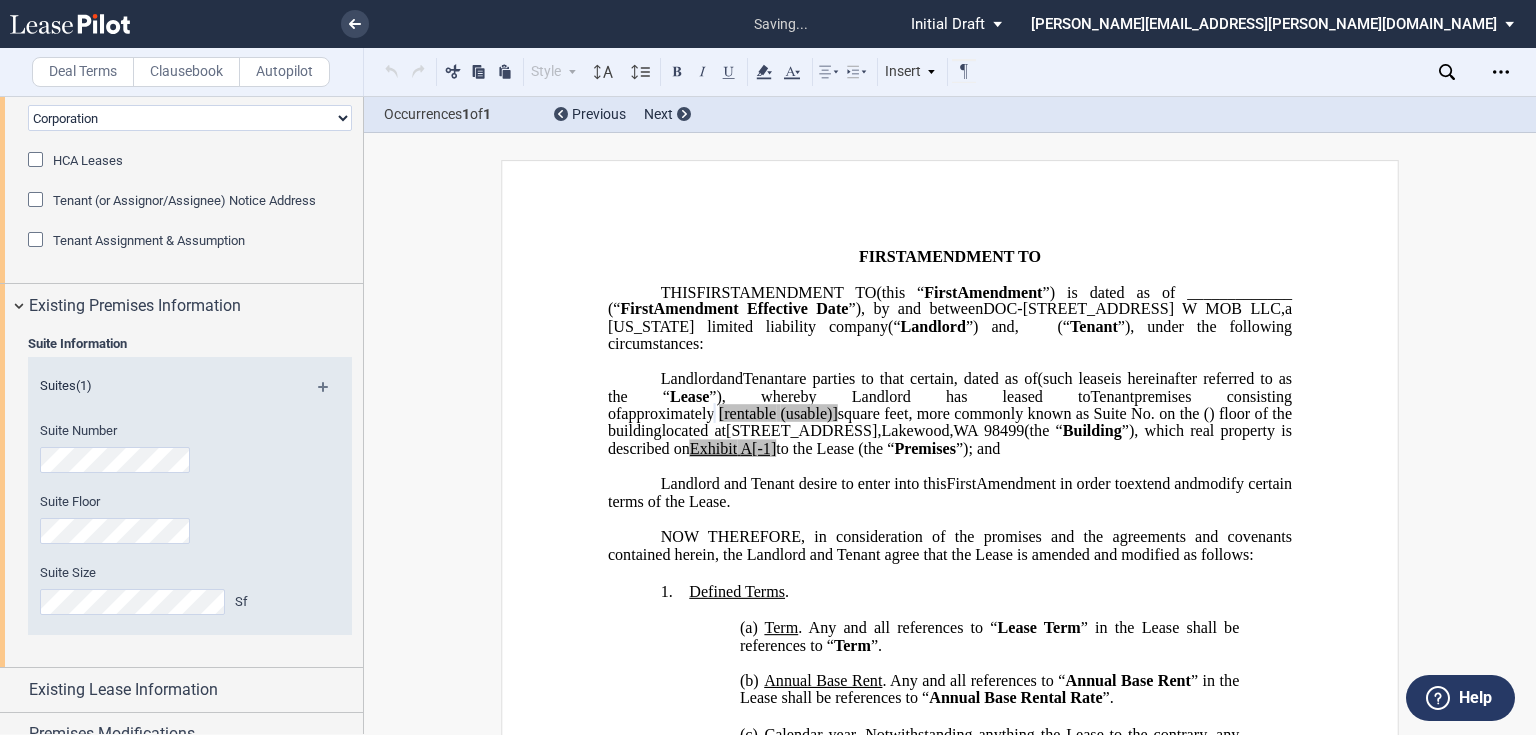 scroll, scrollTop: 400, scrollLeft: 0, axis: vertical 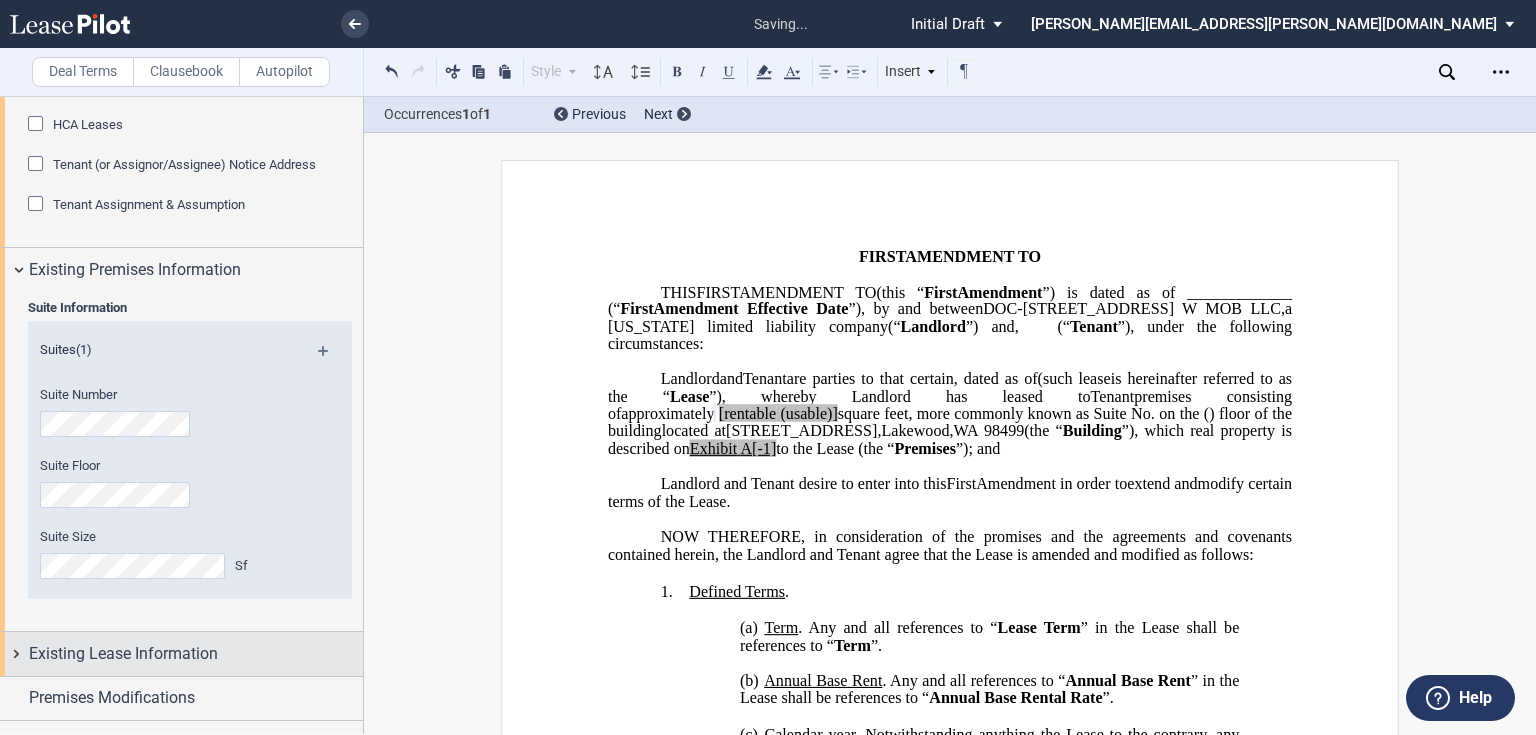 click on "Existing Lease Information" at bounding box center [181, 653] 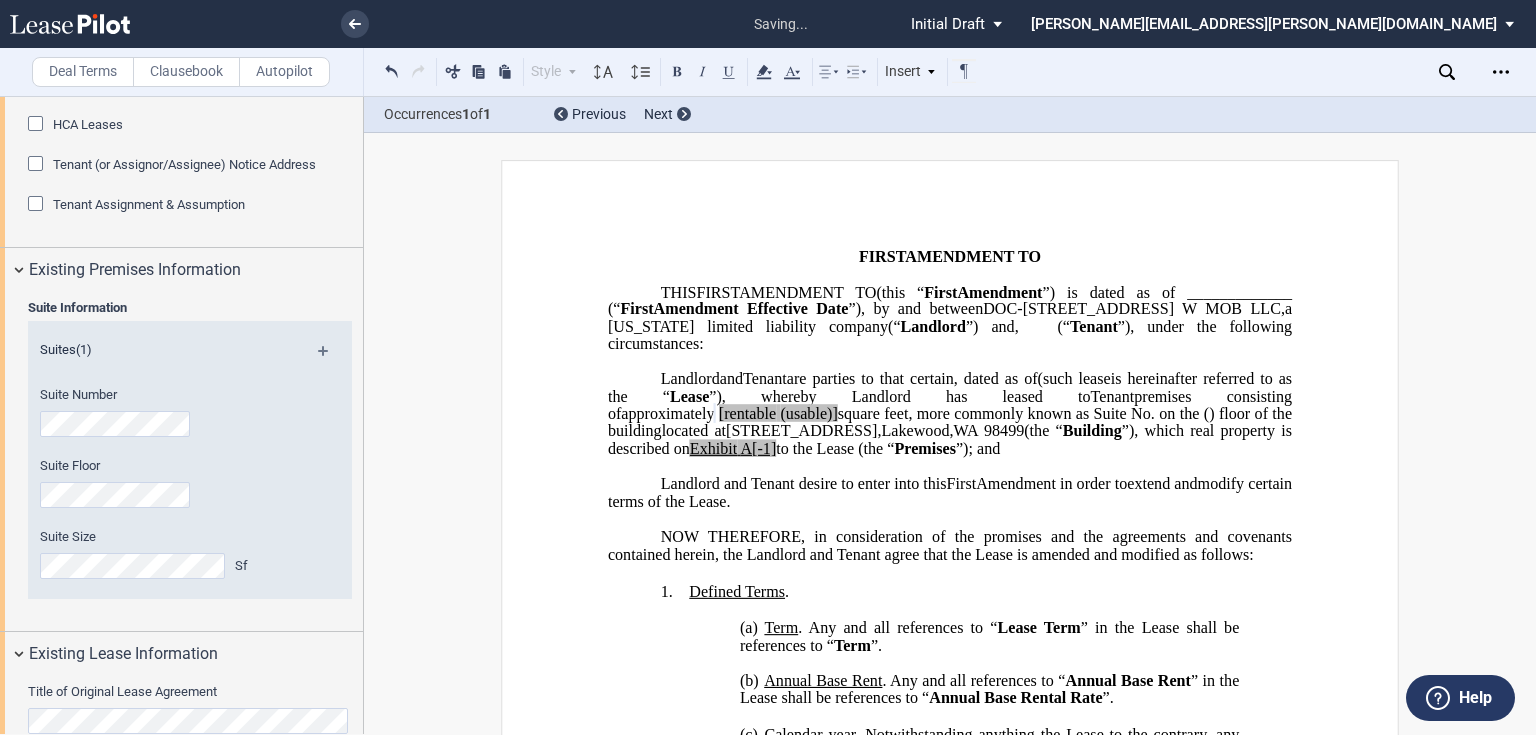 scroll, scrollTop: 640, scrollLeft: 0, axis: vertical 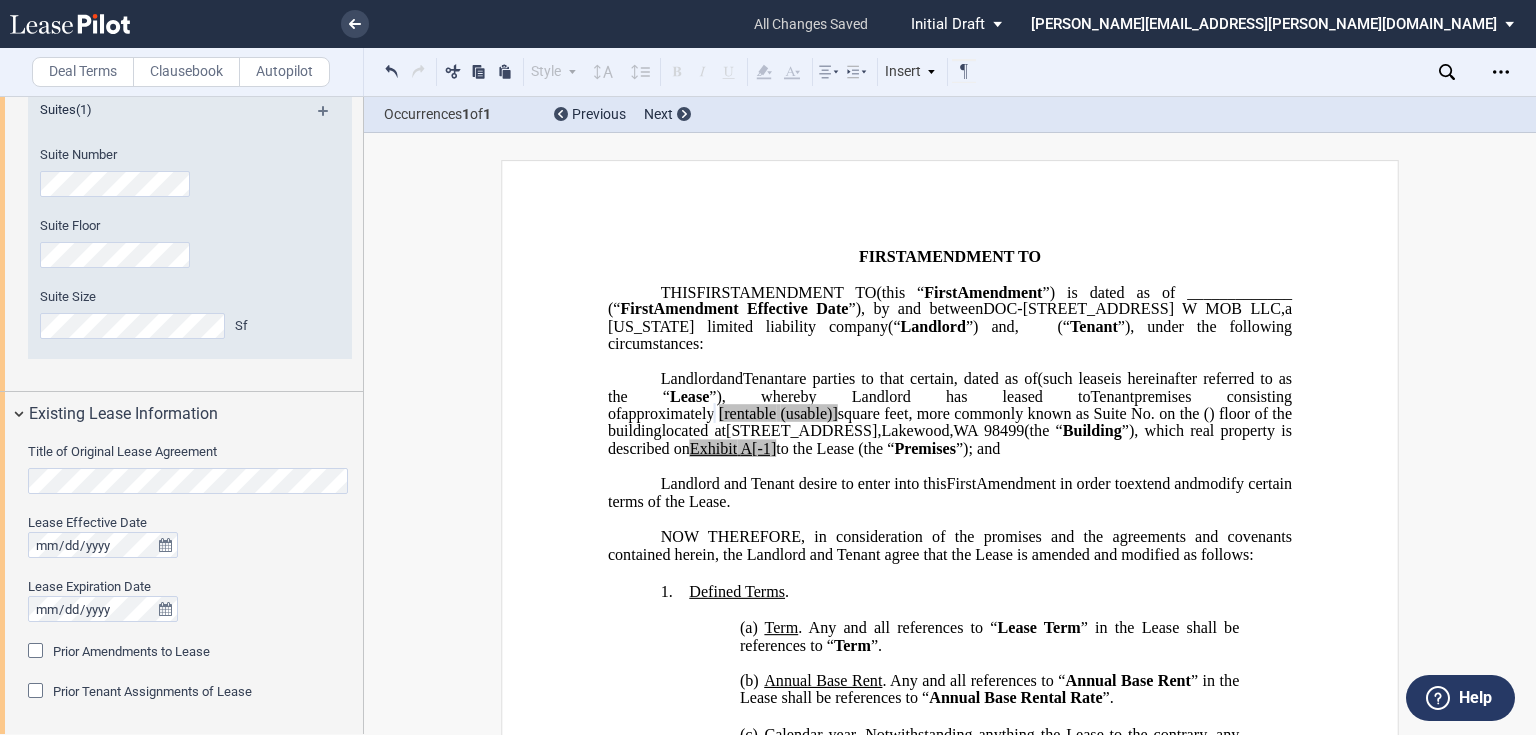 click on "Title of Original Lease Agreement
Lease Effective Date
Lease Expiration Date
Prior Amendments to Lease
Prior Amendments (1)
Amendment No. 1 Date" at bounding box center (181, 585) 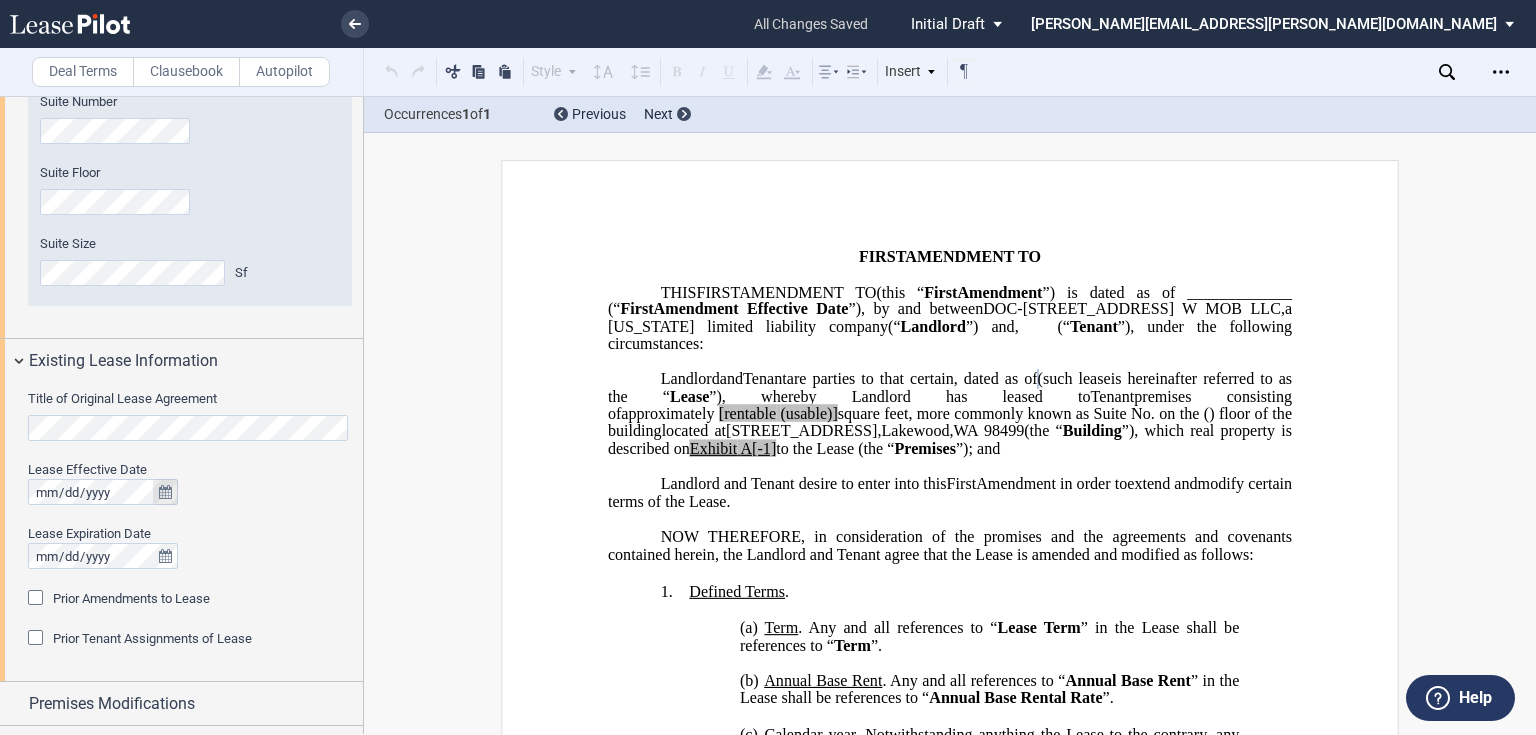 scroll, scrollTop: 720, scrollLeft: 0, axis: vertical 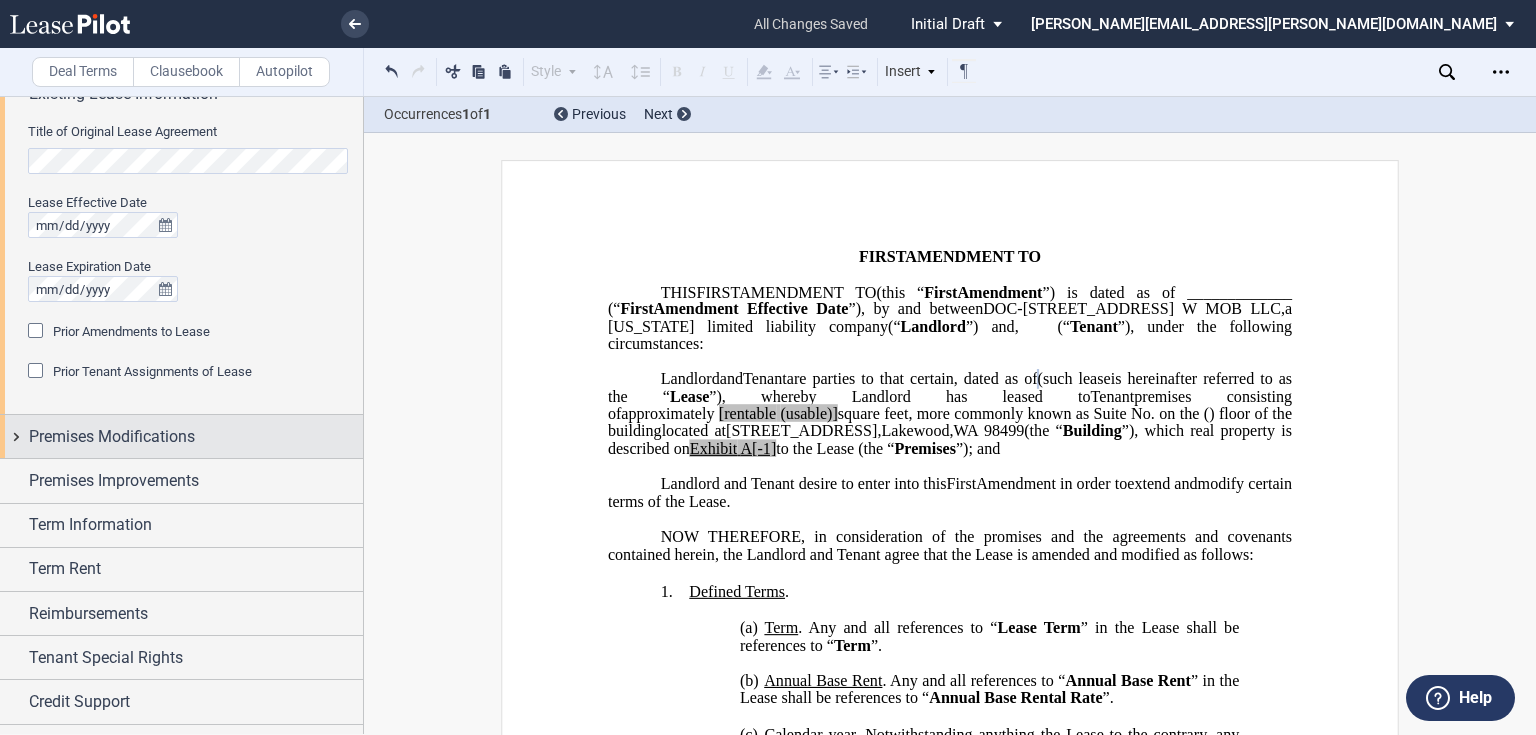 click on "Premises Modifications" at bounding box center (181, 436) 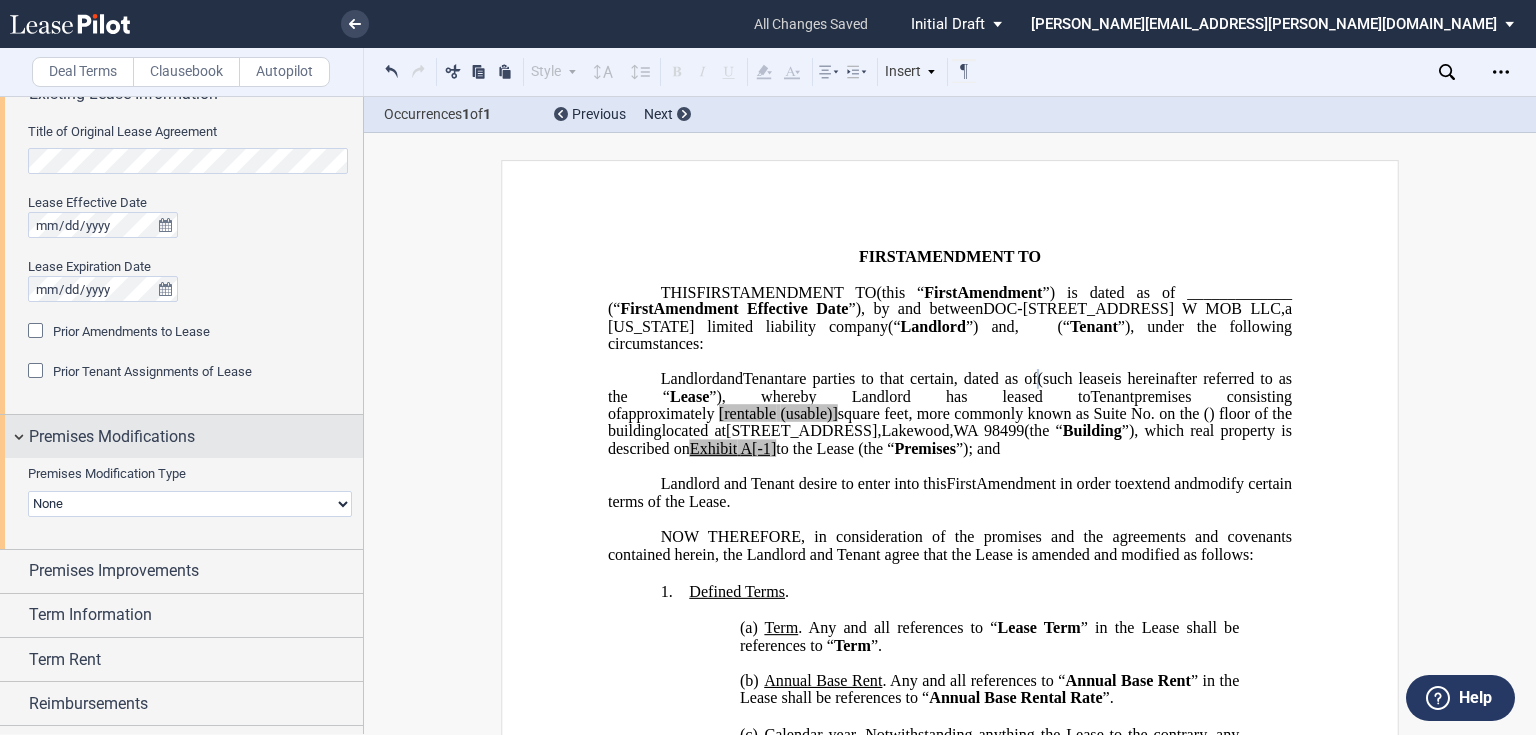 scroll, scrollTop: 1082, scrollLeft: 0, axis: vertical 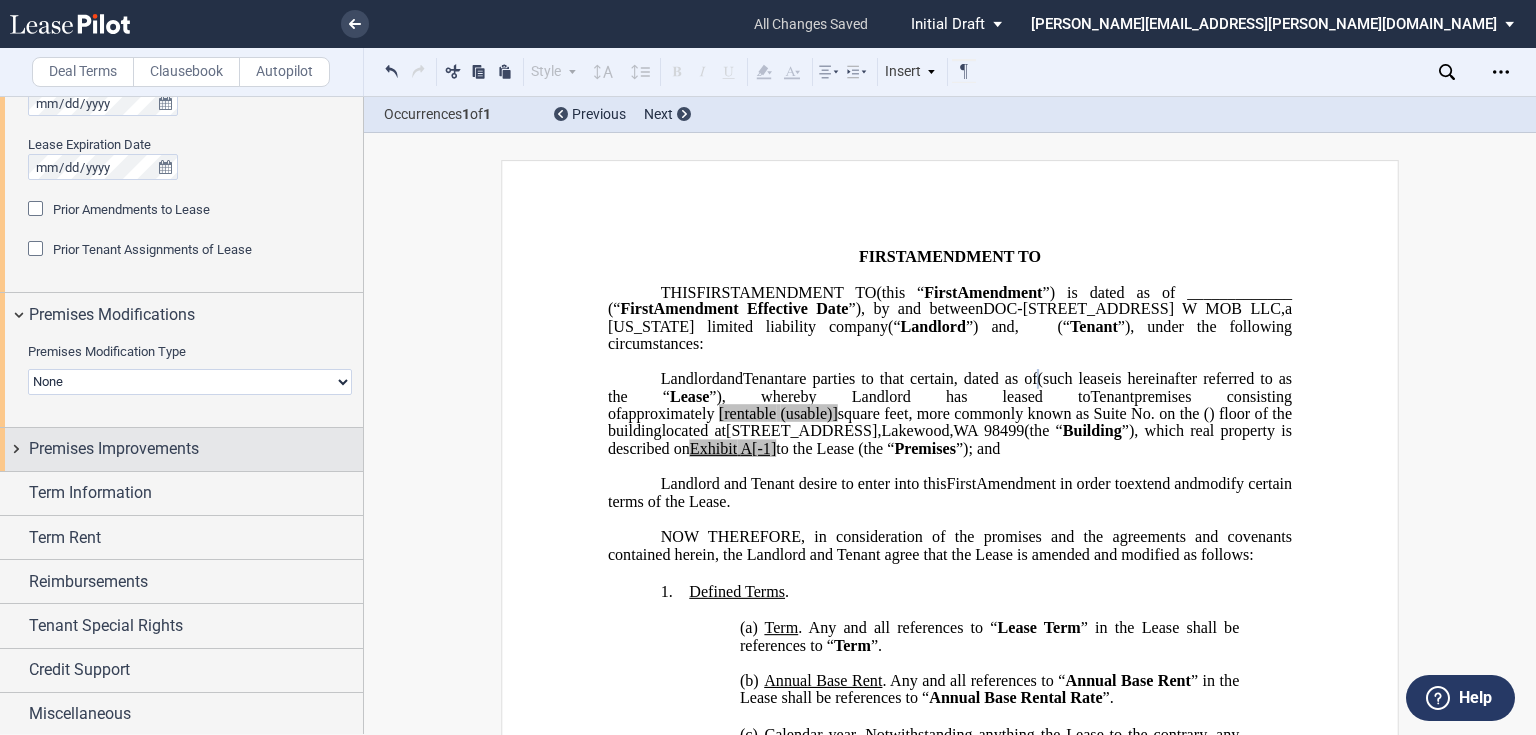 click on "Premises Improvements" at bounding box center [181, 449] 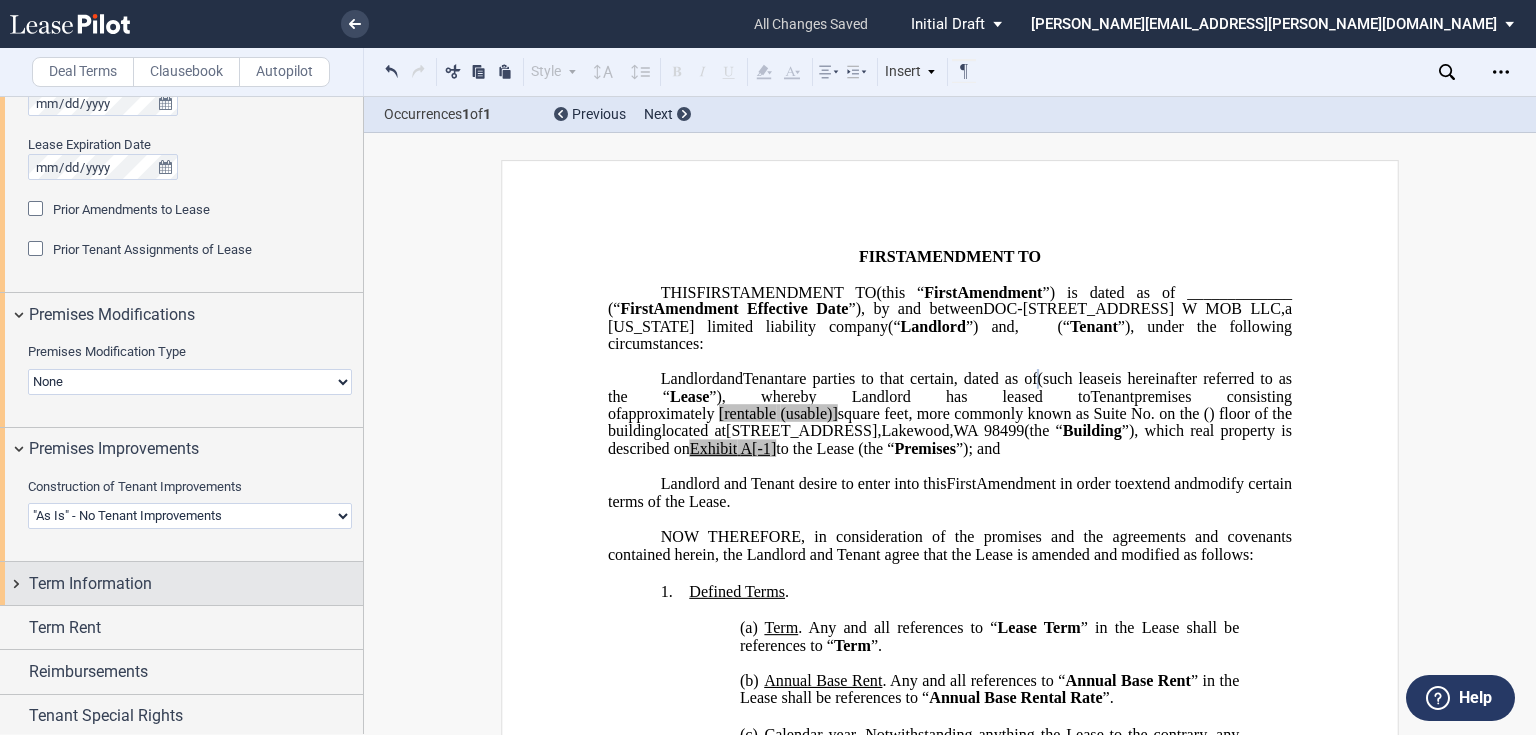 scroll, scrollTop: 1172, scrollLeft: 0, axis: vertical 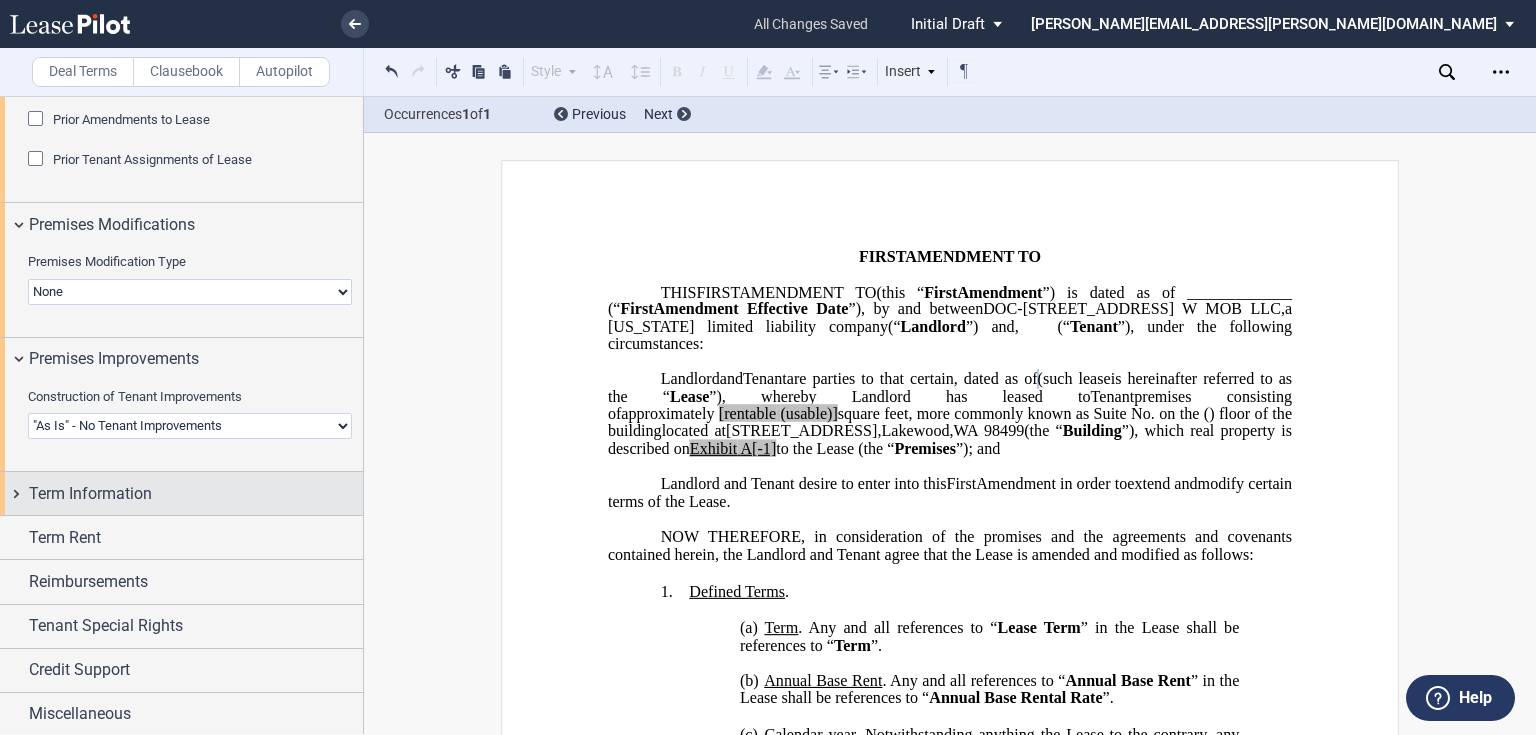 click on "Term Information" at bounding box center (181, 493) 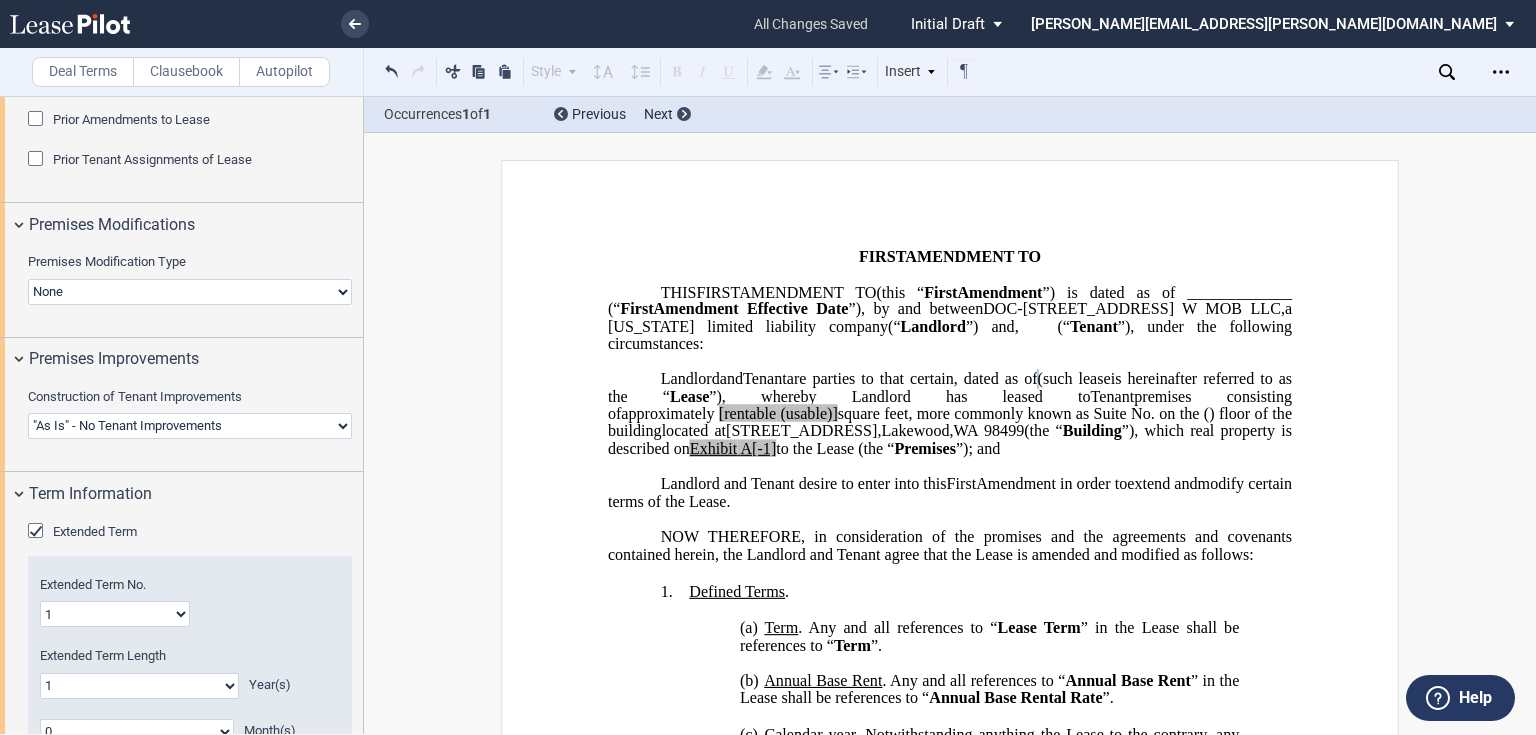 scroll, scrollTop: 1412, scrollLeft: 0, axis: vertical 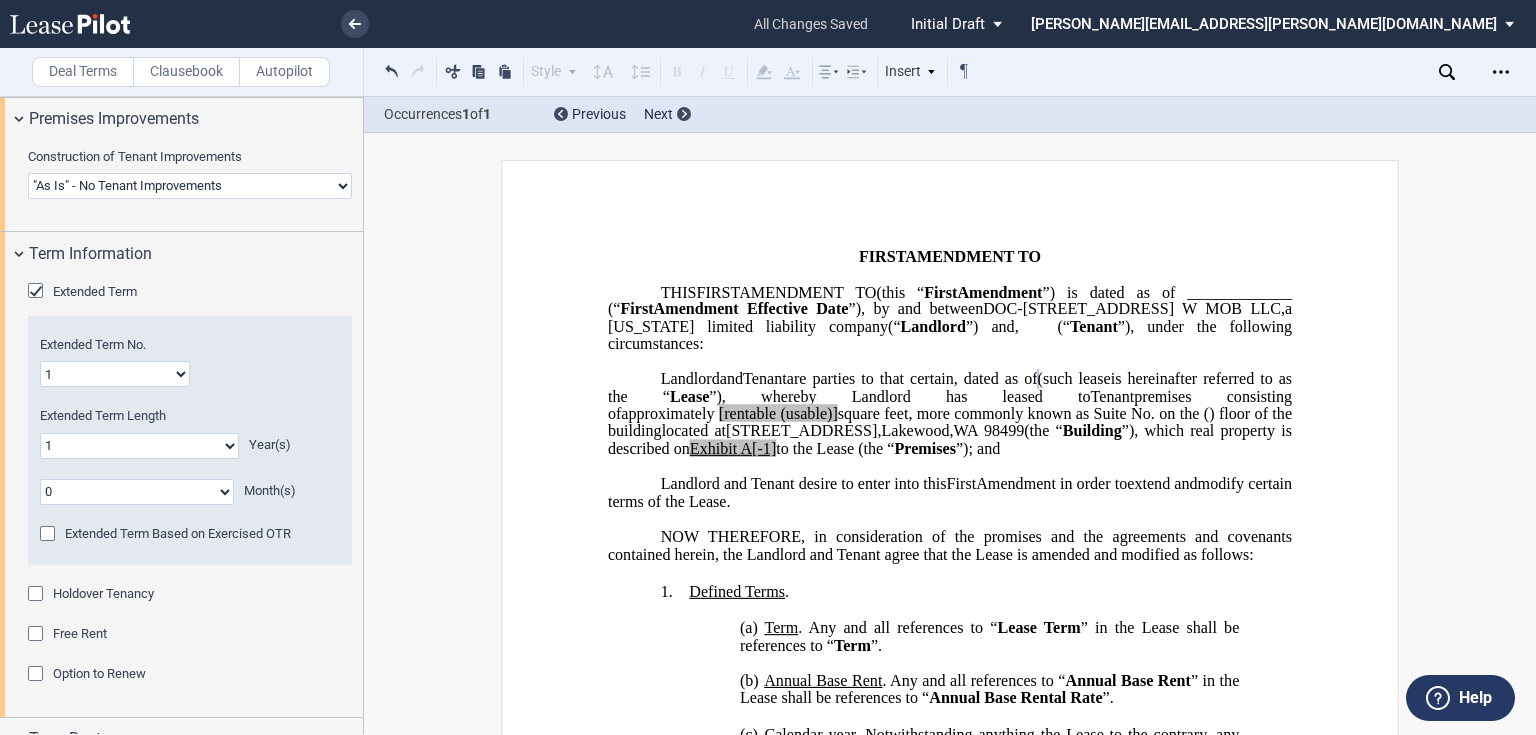 click on "0 1 2 3 4 5 6 7 8 9 10 11" at bounding box center [137, 492] 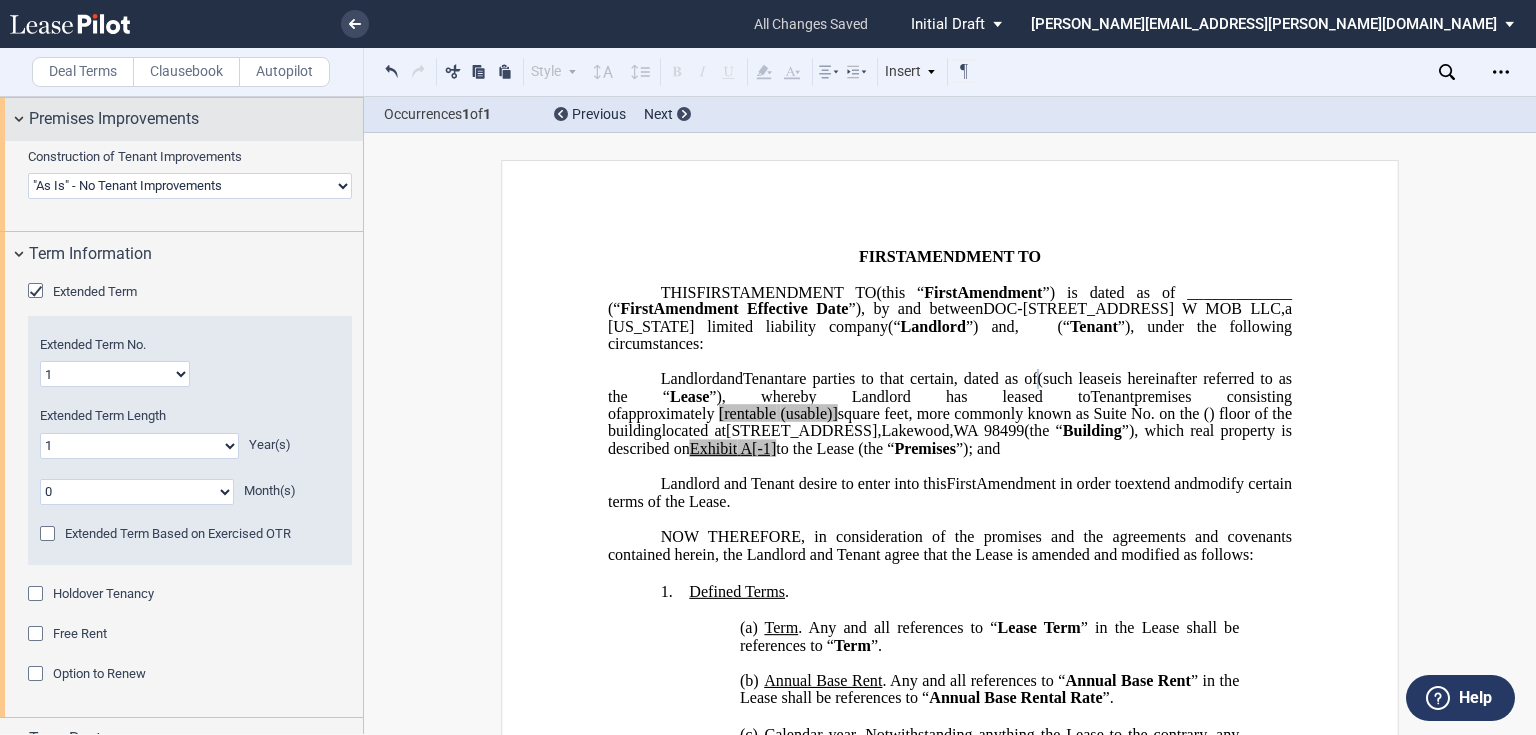 select on "number:5" 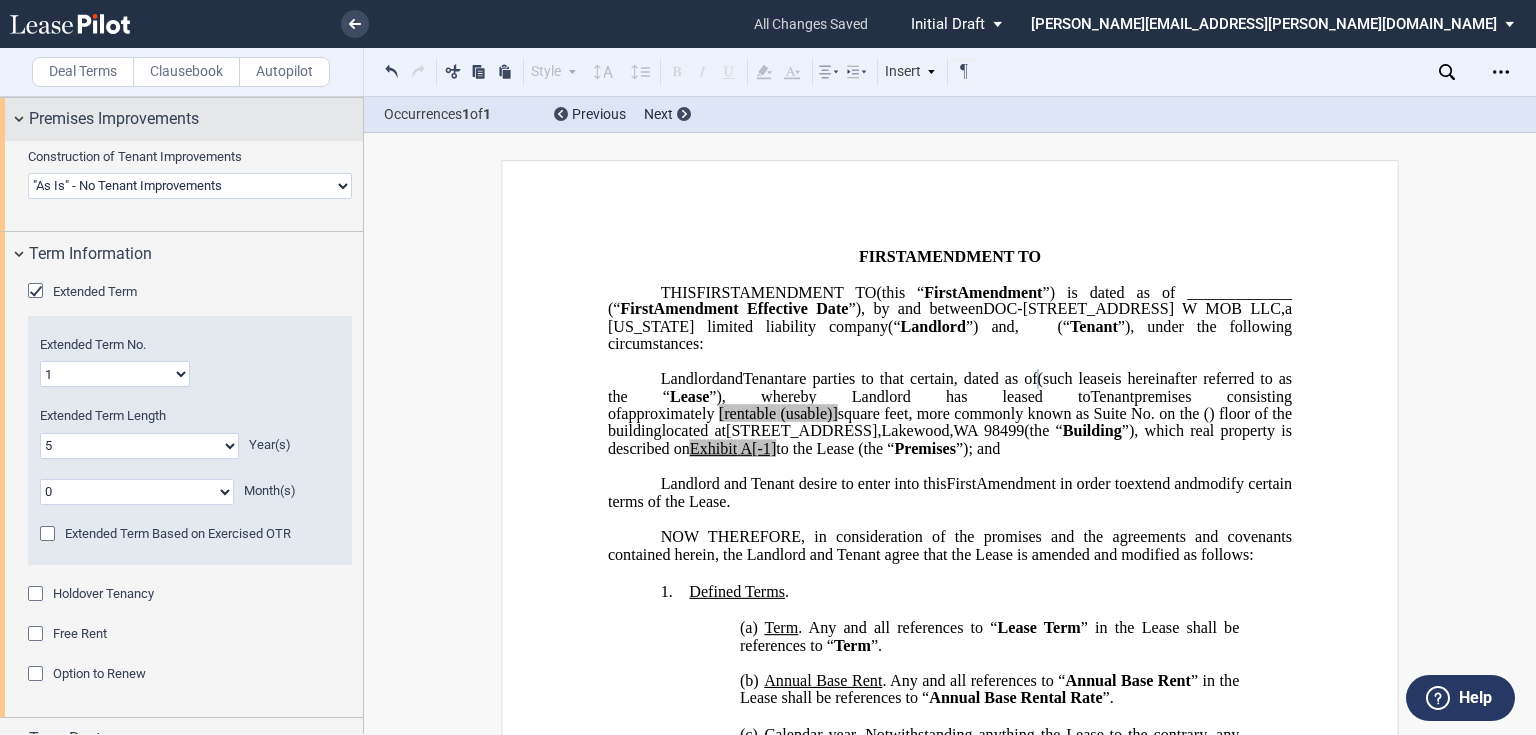 click on "0 1 2 3 4 5 6 7 8 9 10 11 12 13 14 15 16 17 18 19 20" 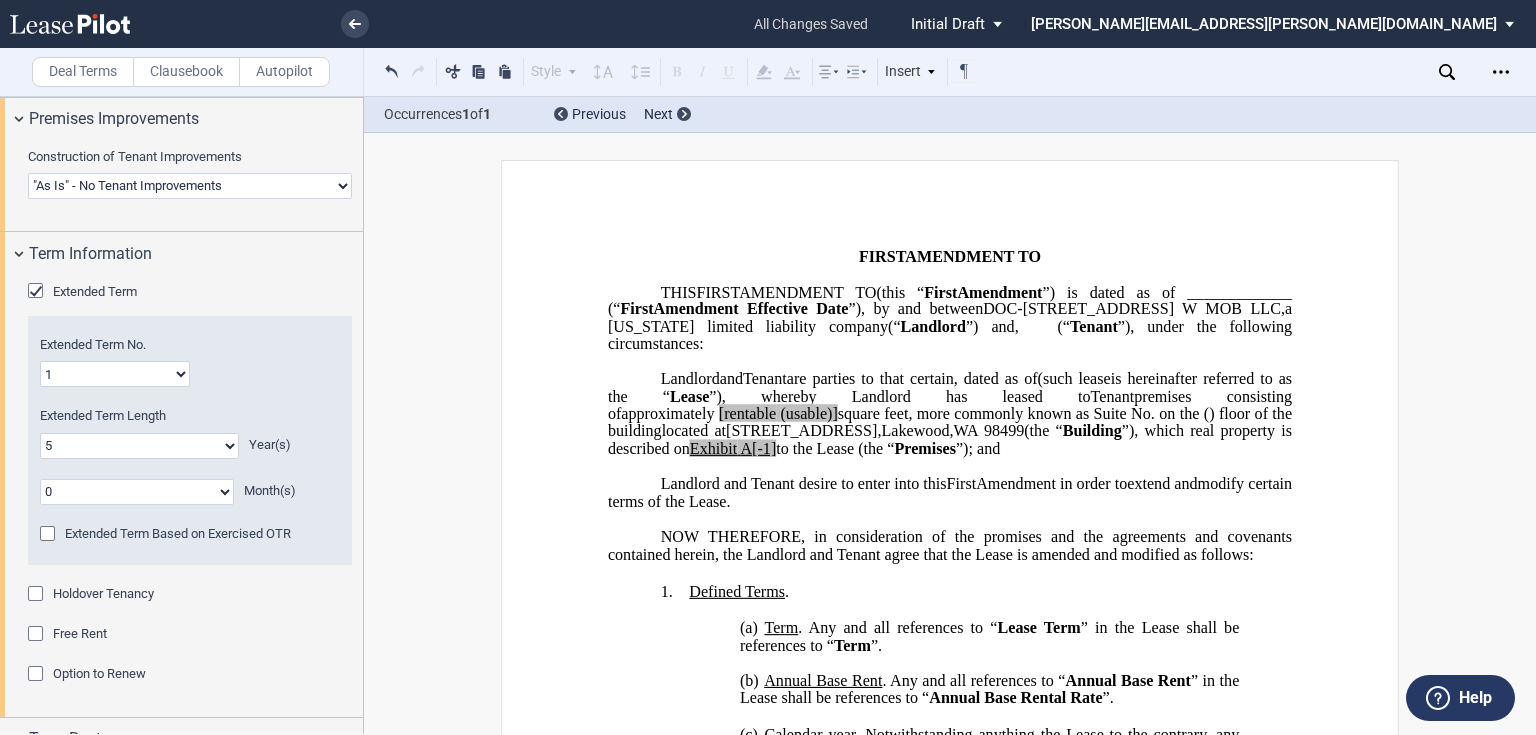 scroll, scrollTop: 1572, scrollLeft: 0, axis: vertical 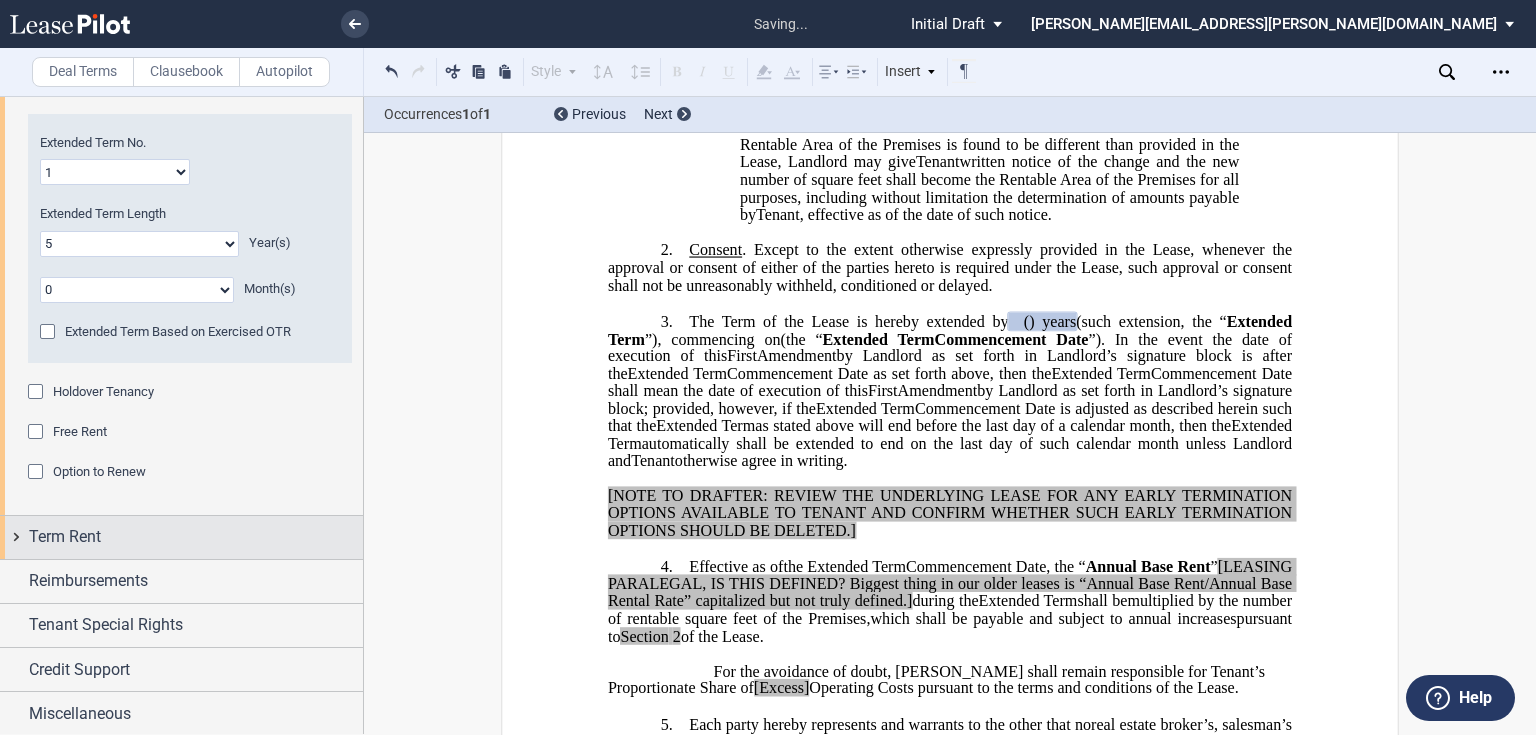 click on "Term Rent" at bounding box center (65, 537) 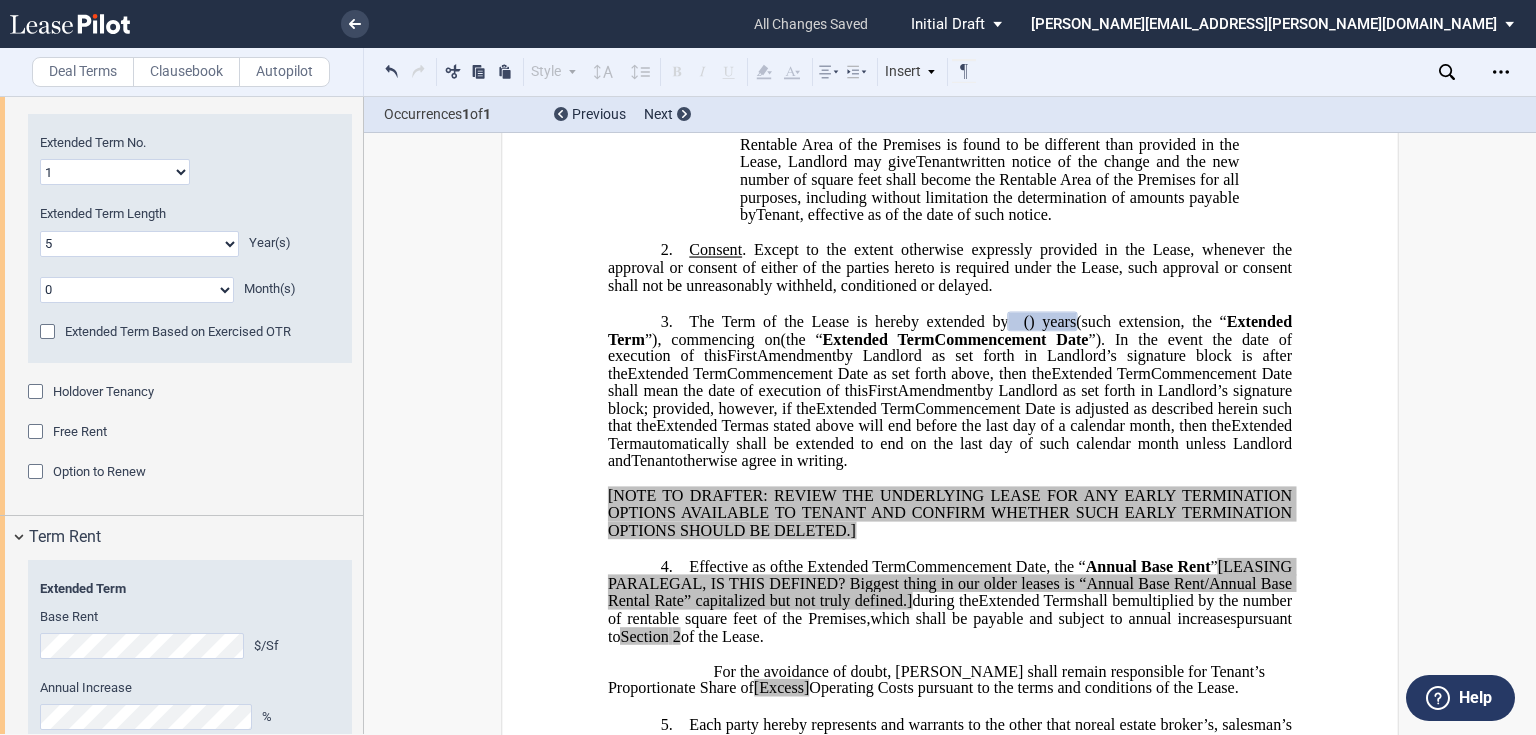 scroll, scrollTop: 1774, scrollLeft: 0, axis: vertical 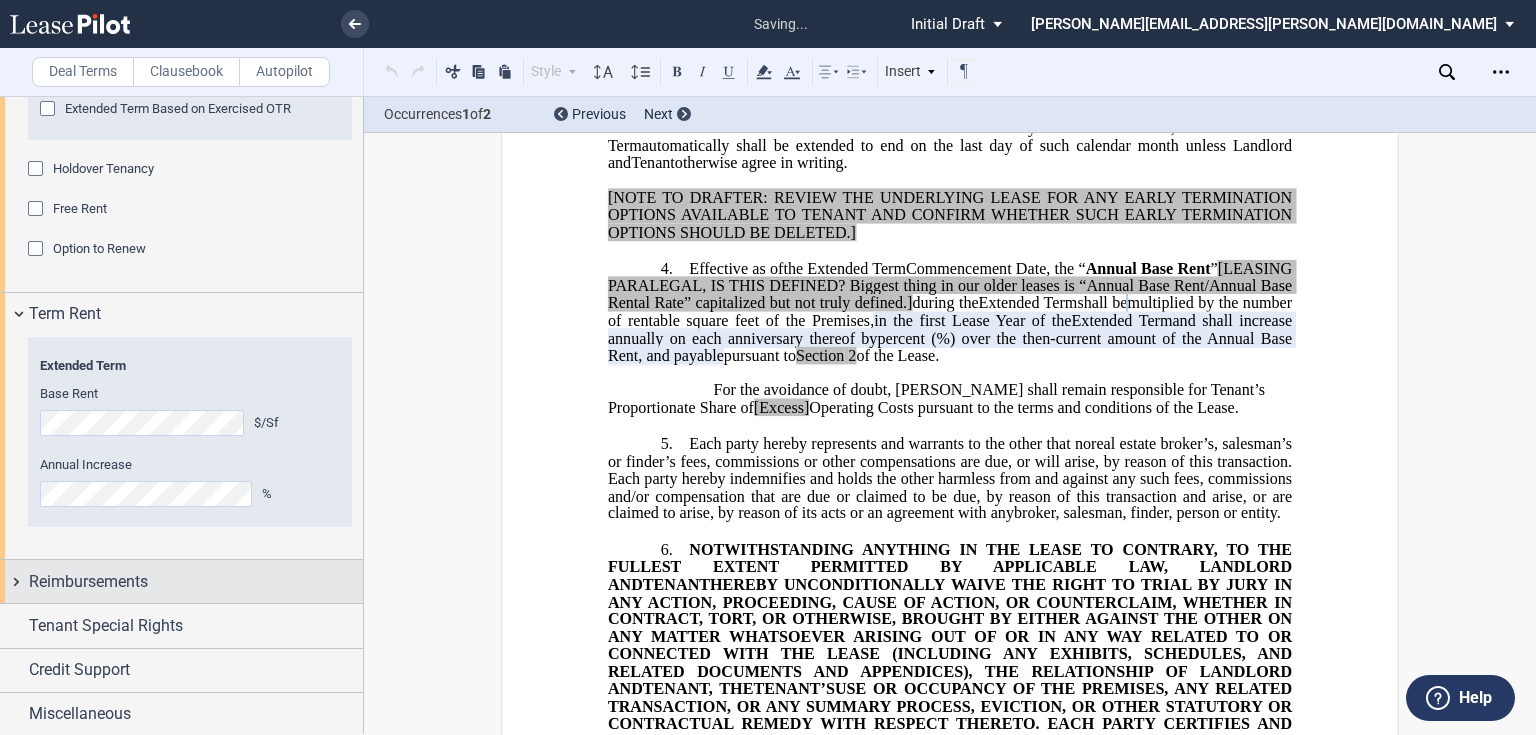 click on "Reimbursements" at bounding box center [88, 582] 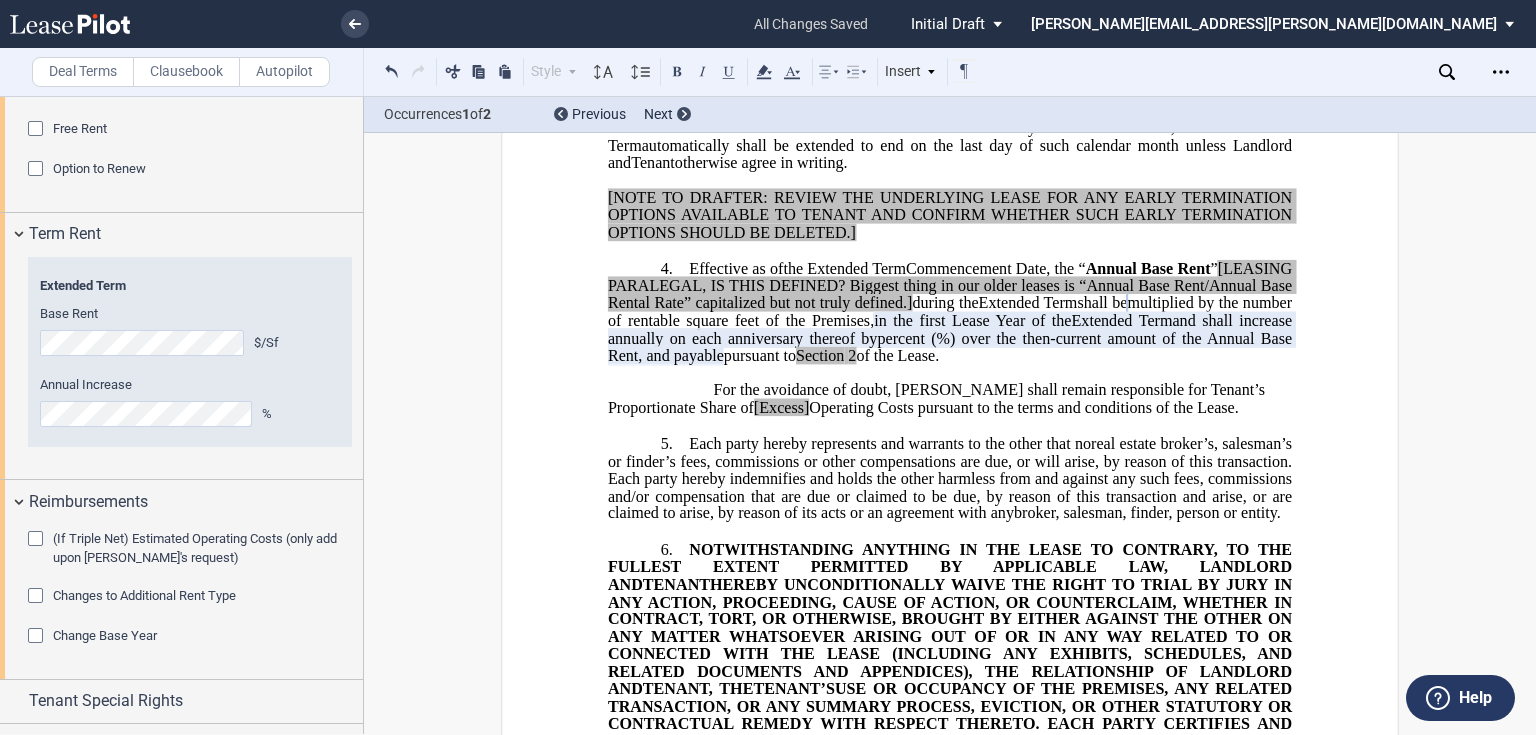 scroll, scrollTop: 1993, scrollLeft: 0, axis: vertical 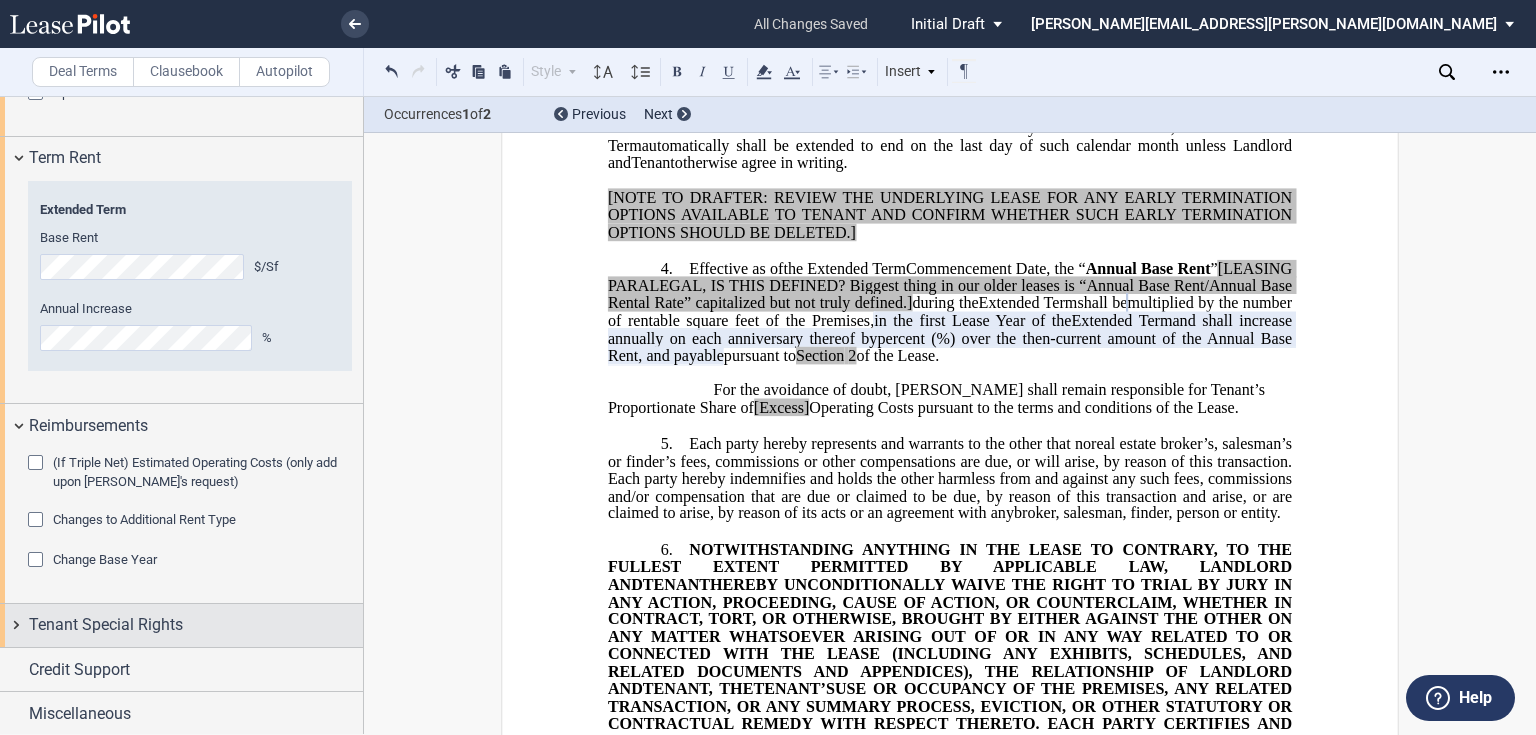 click on "Tenant Special Rights" at bounding box center (106, 625) 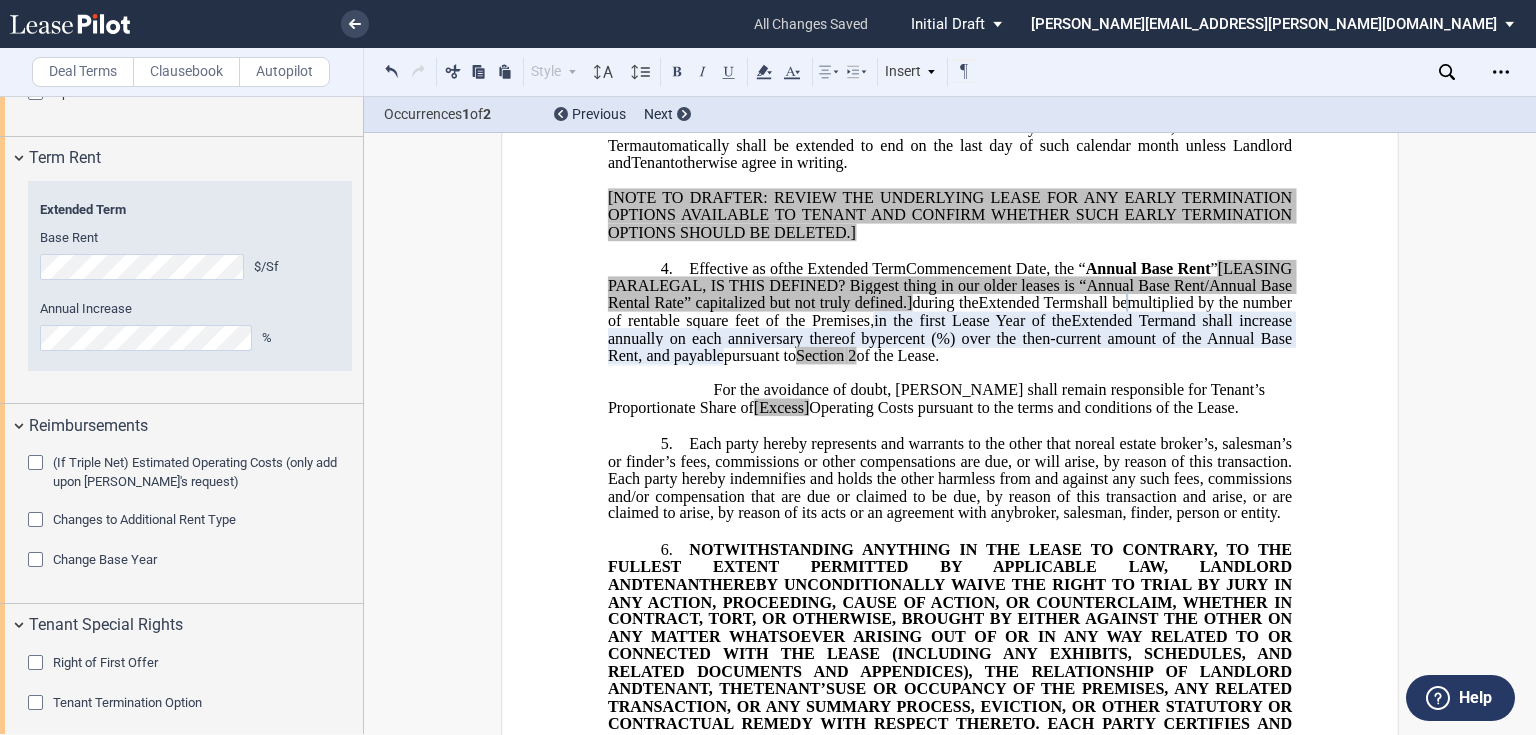 scroll, scrollTop: 2092, scrollLeft: 0, axis: vertical 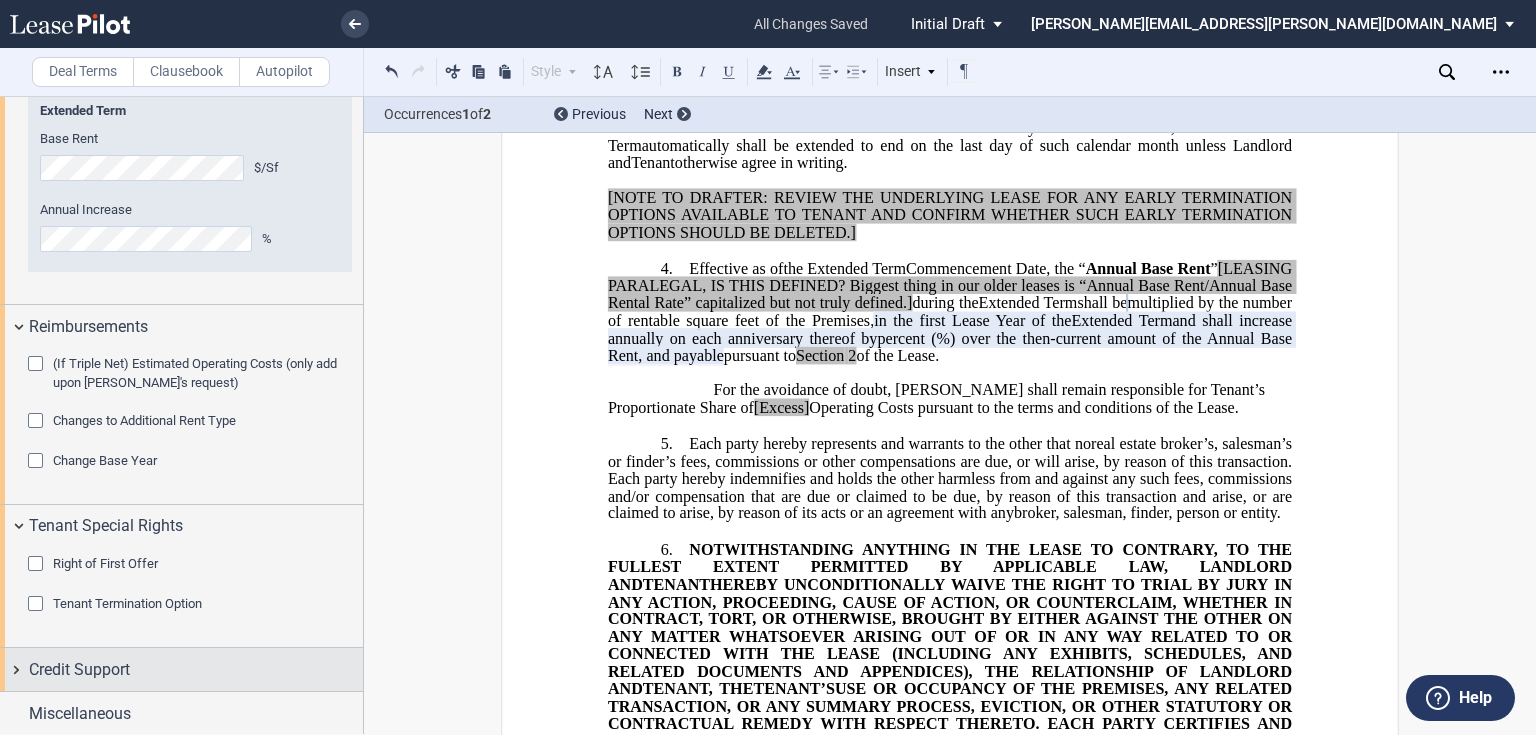 click on "Credit Support" at bounding box center (79, 670) 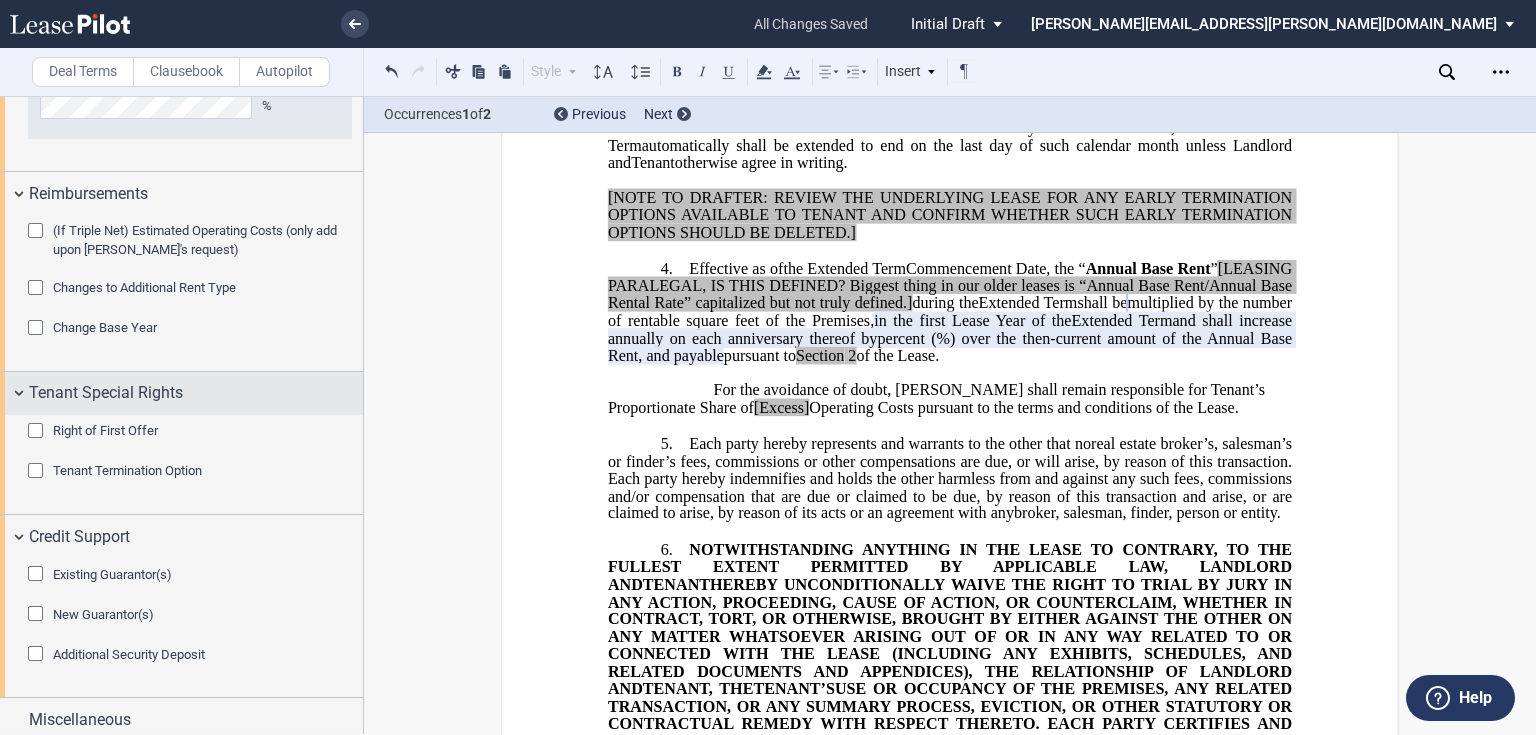 scroll, scrollTop: 2231, scrollLeft: 0, axis: vertical 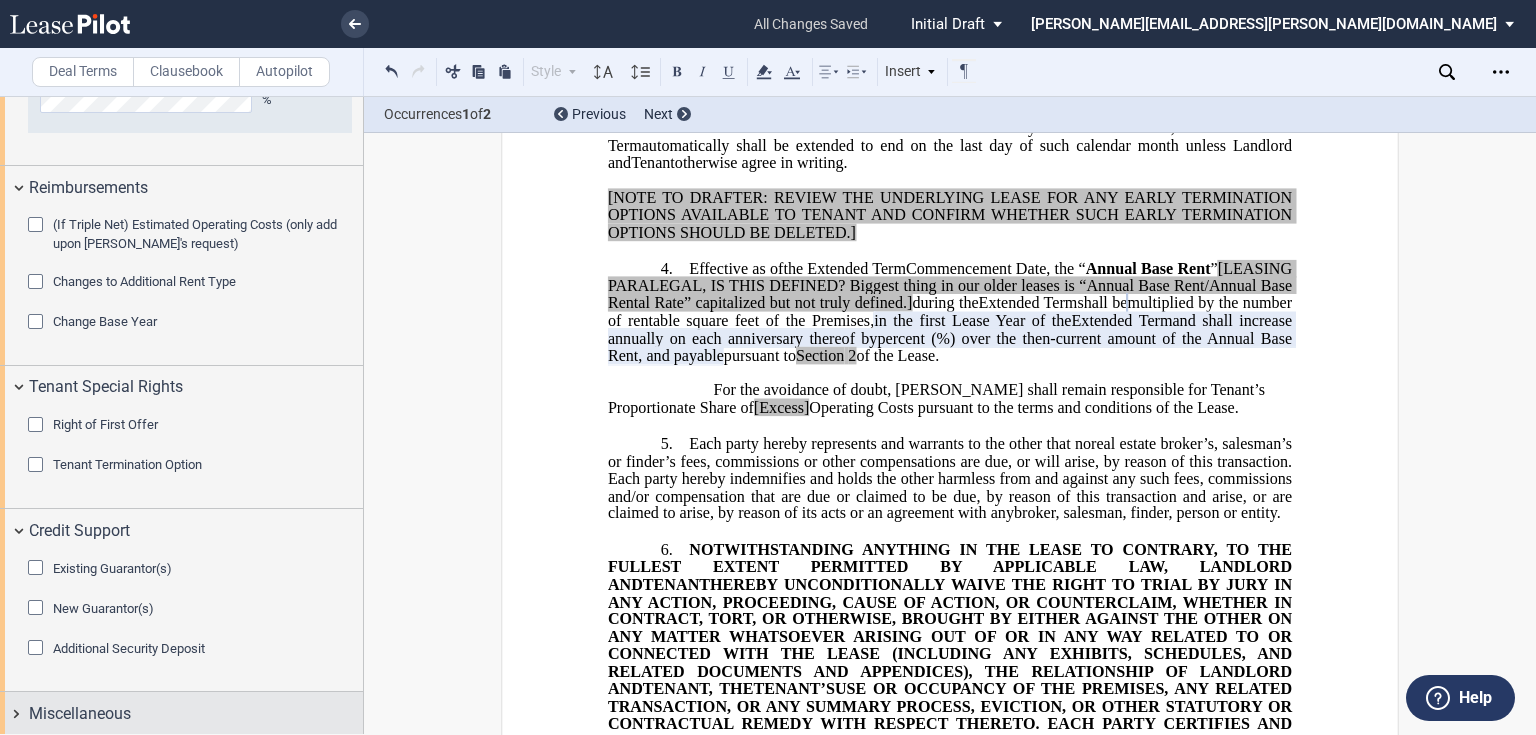 click on "Miscellaneous" at bounding box center (80, 714) 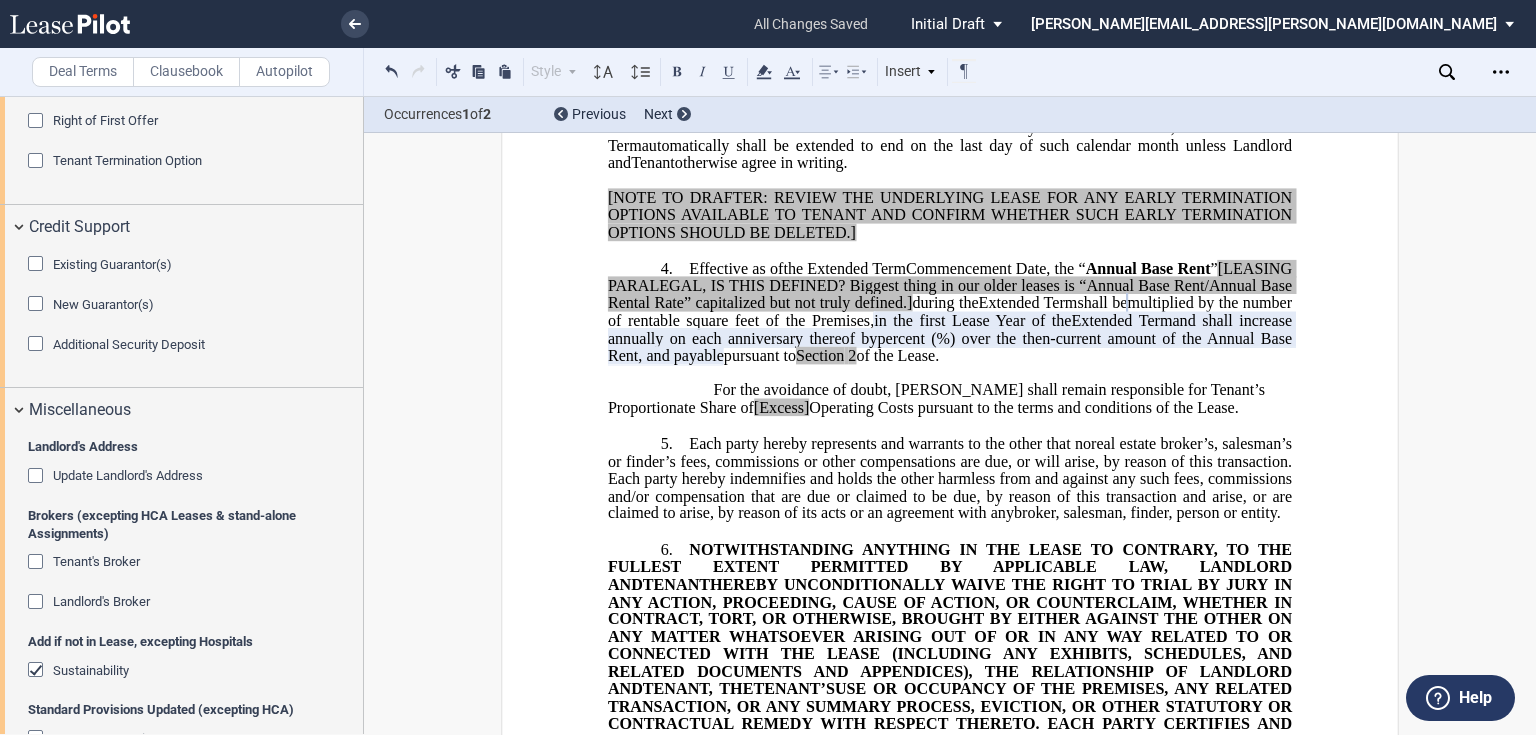 scroll, scrollTop: 2551, scrollLeft: 0, axis: vertical 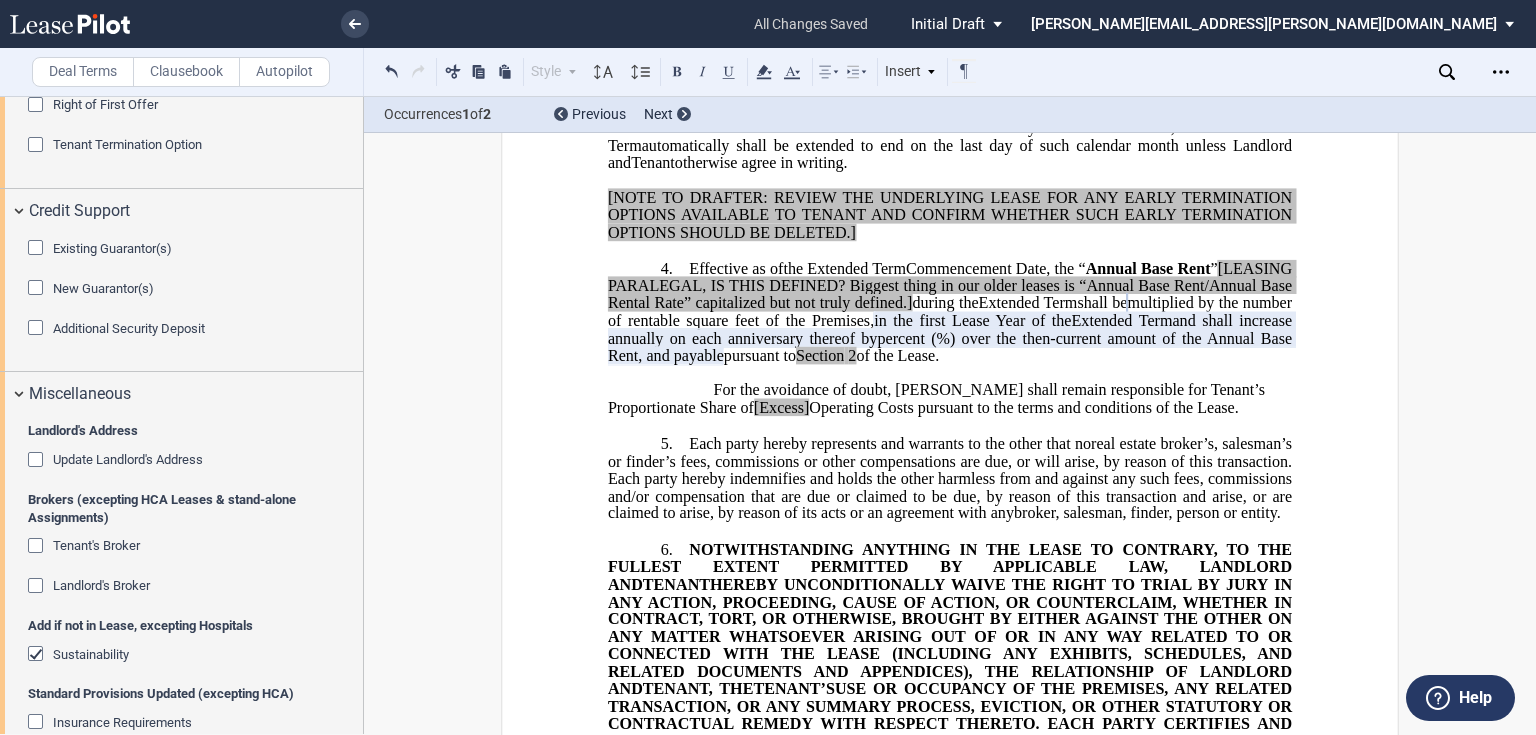 click 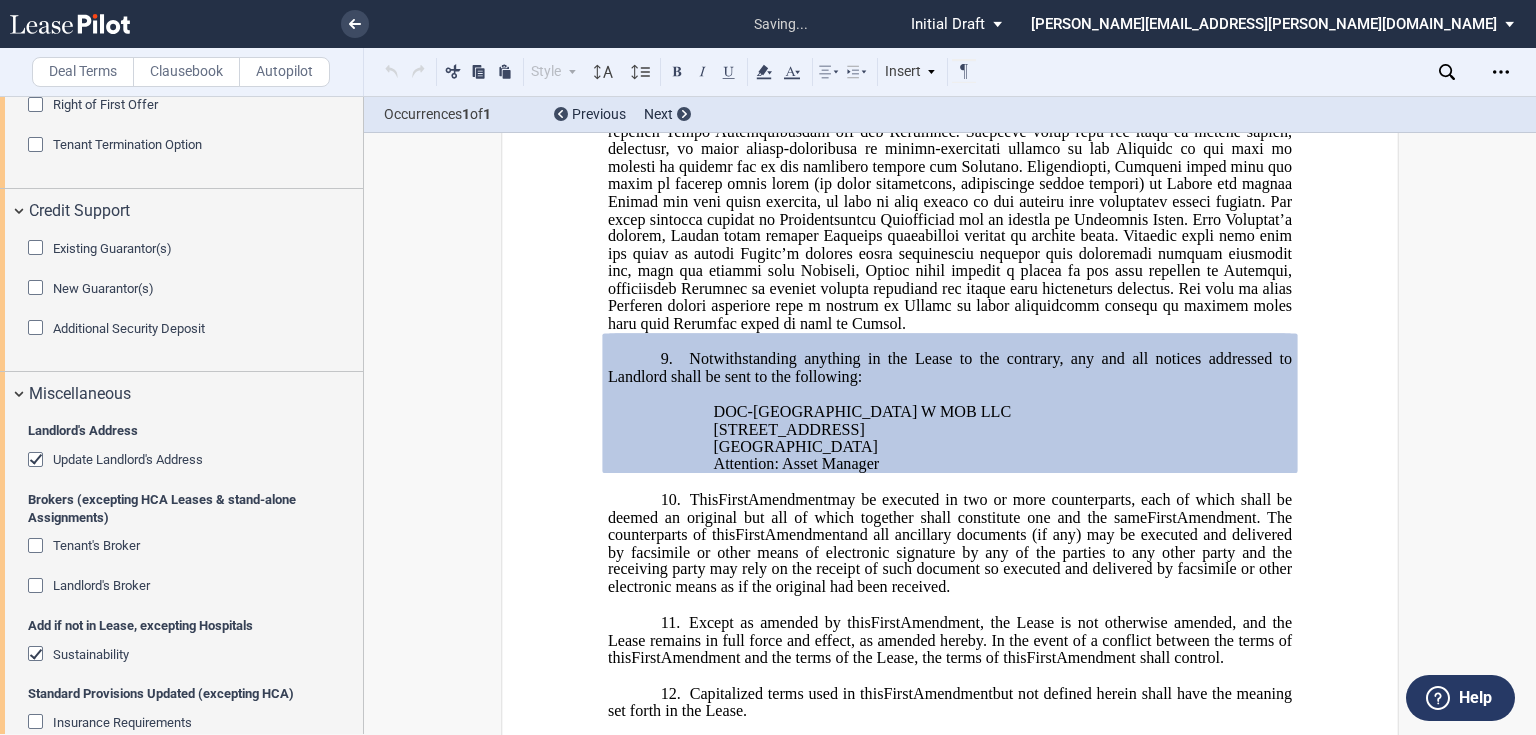 scroll, scrollTop: 2536, scrollLeft: 0, axis: vertical 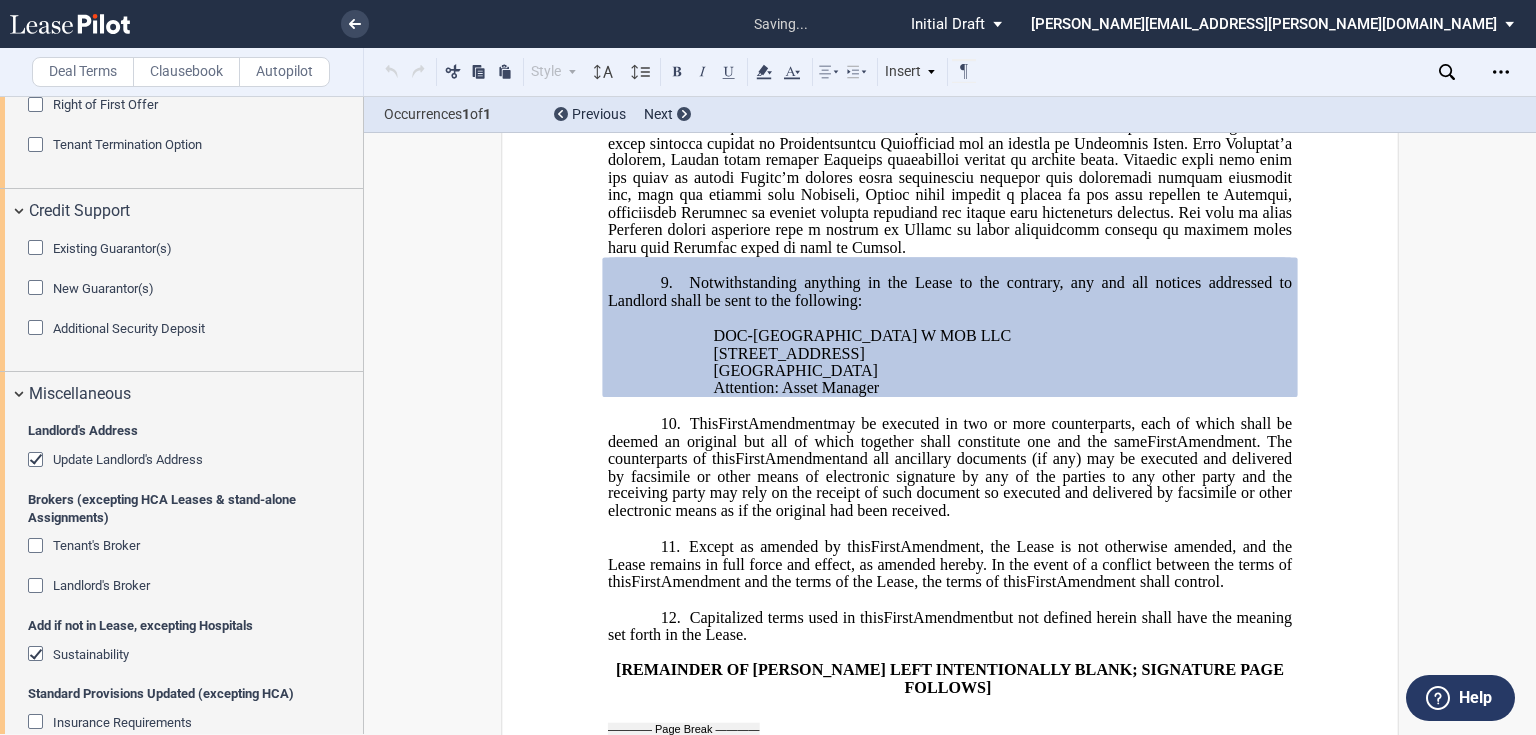 click at bounding box center (38, 588) 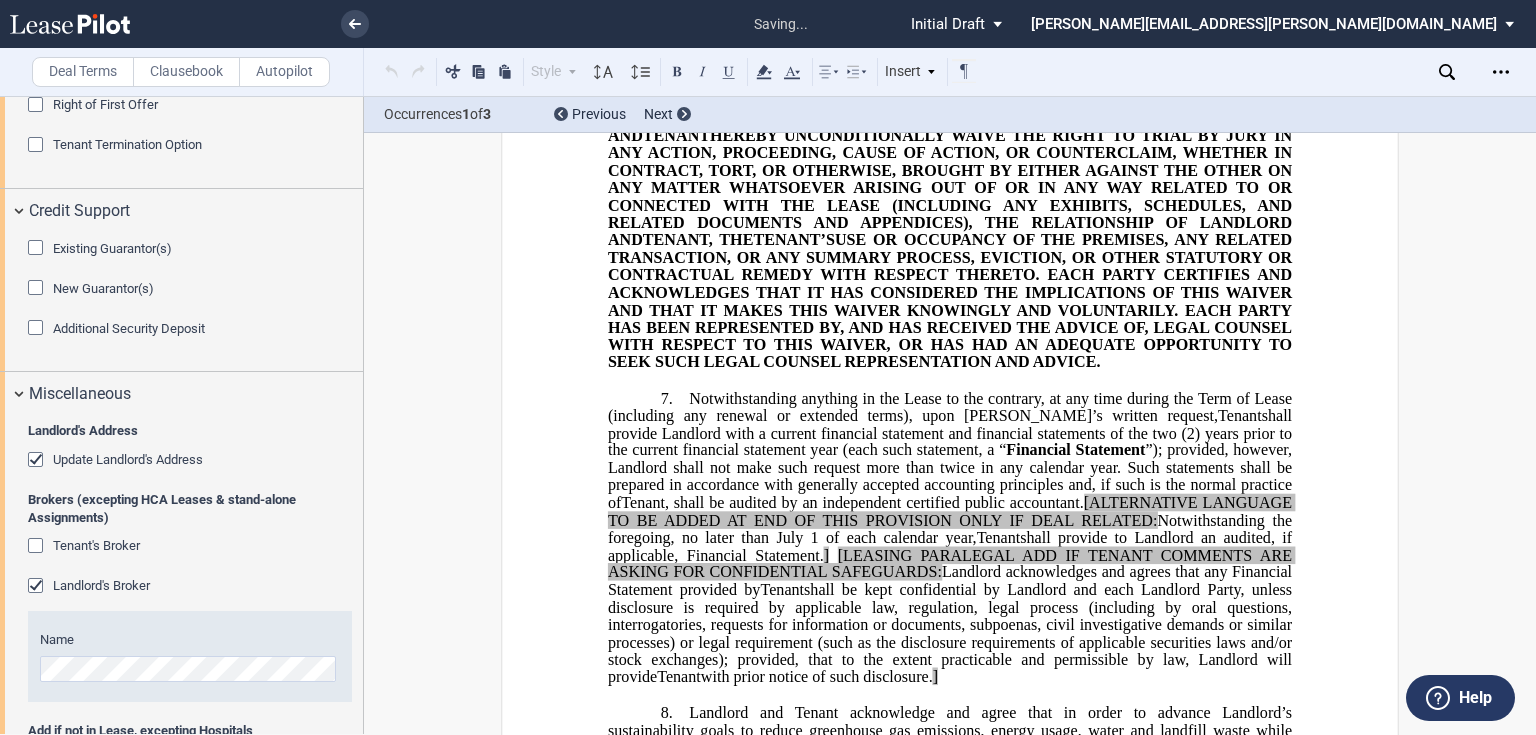 scroll, scrollTop: 1324, scrollLeft: 0, axis: vertical 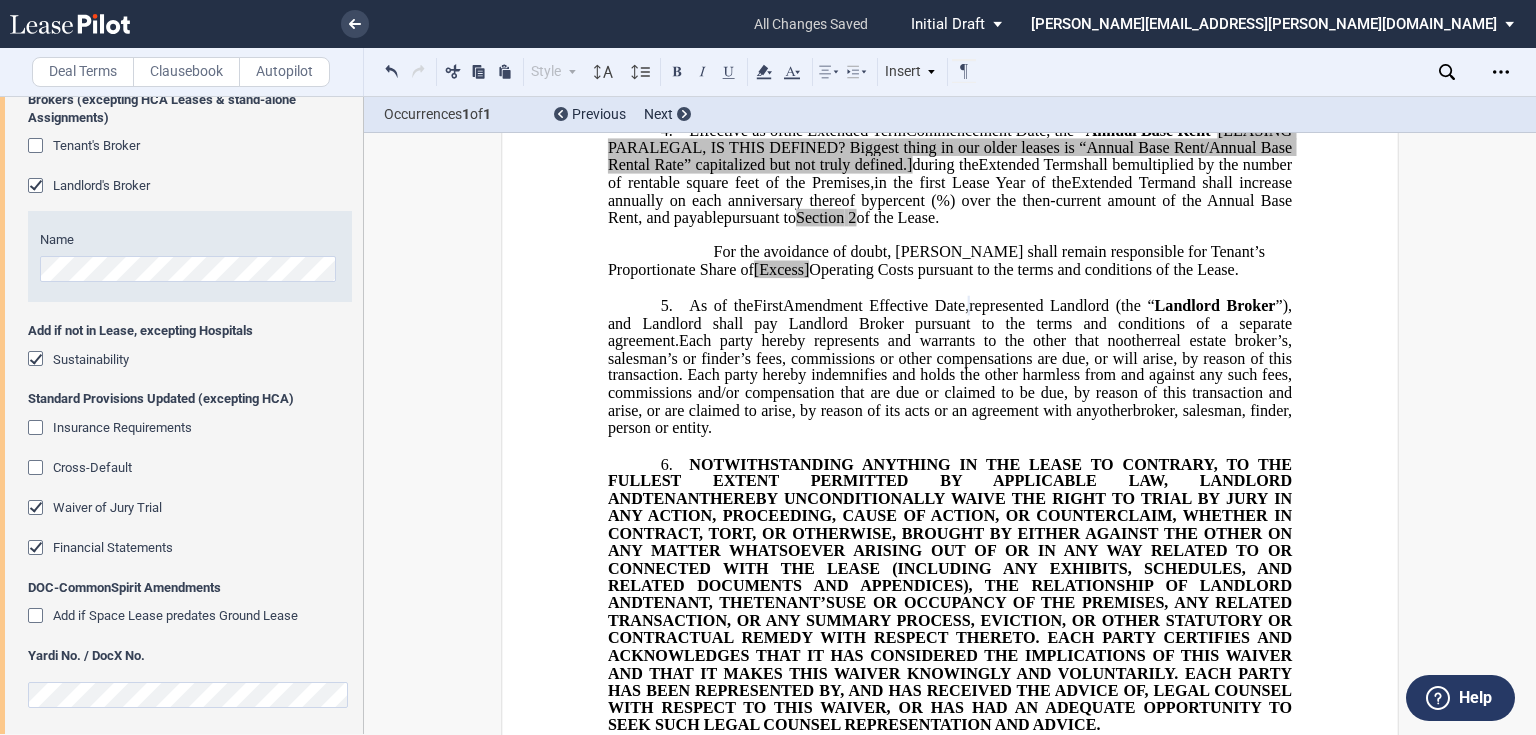 click 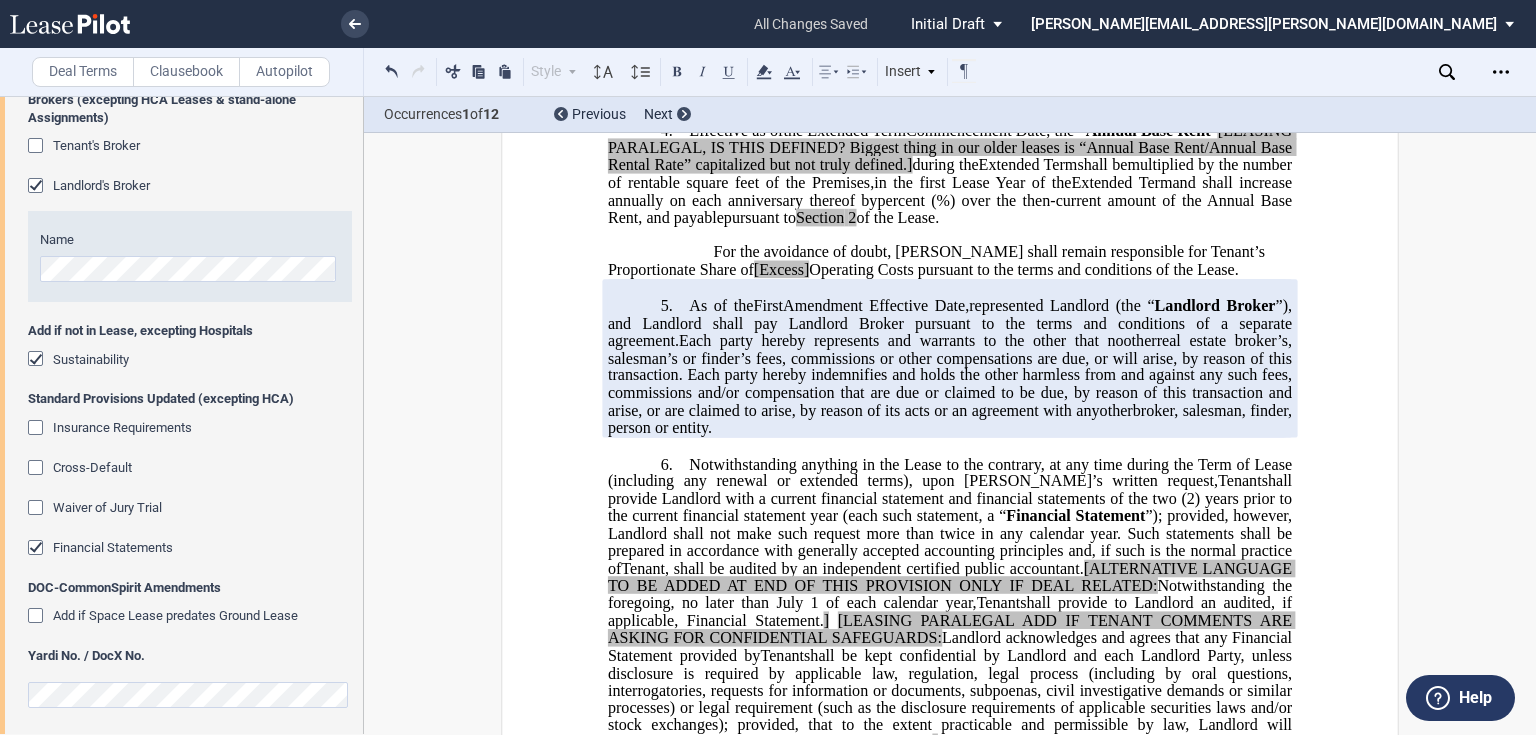 click 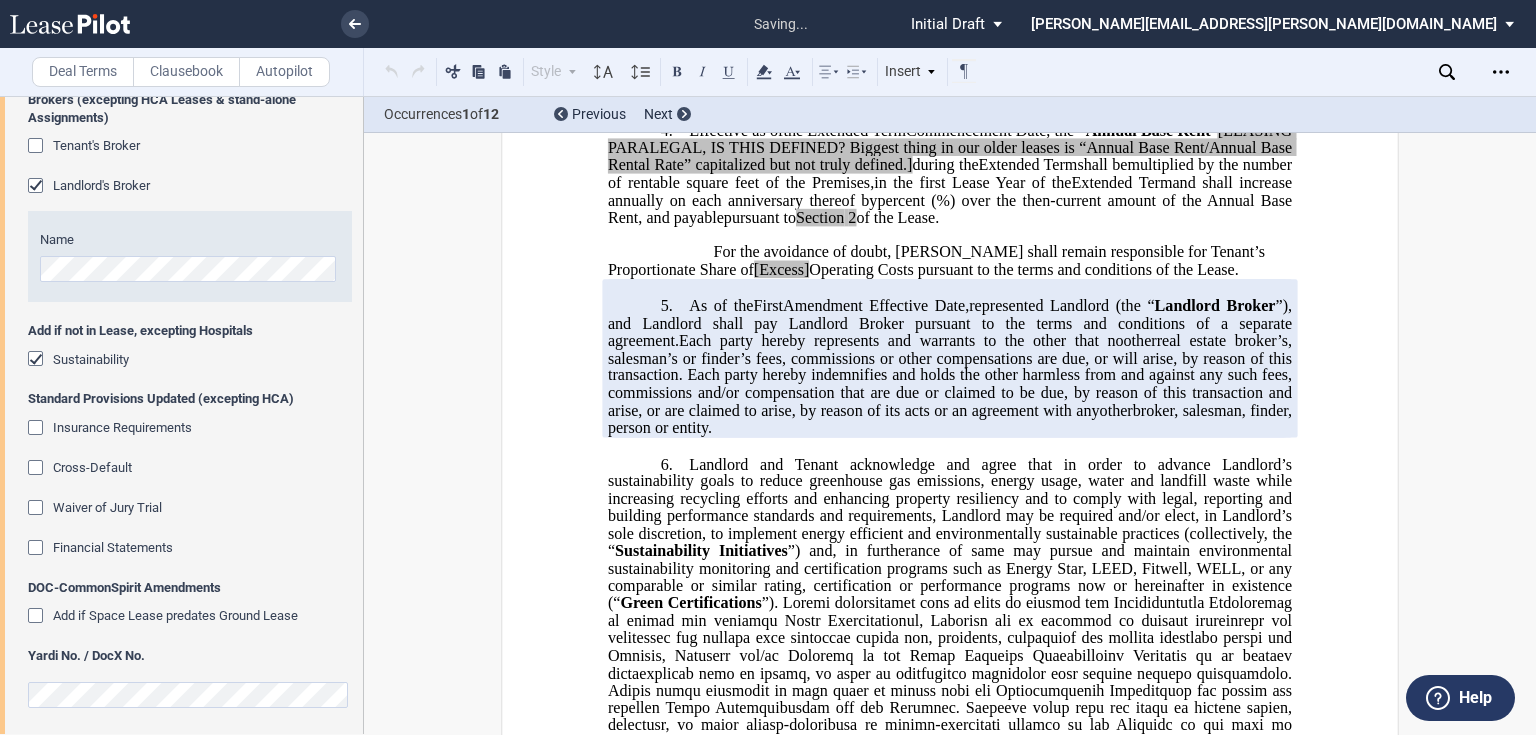 click 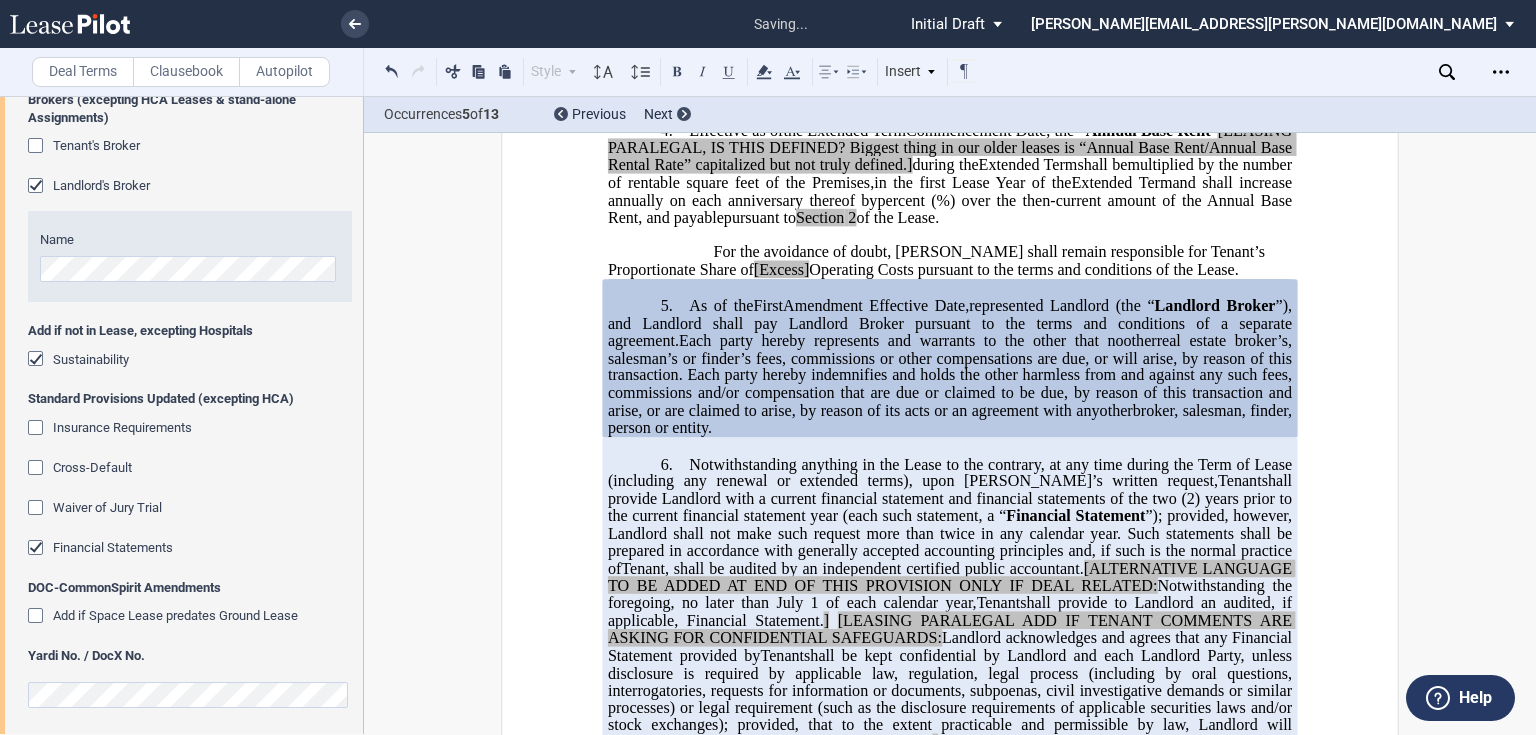 scroll, scrollTop: 1484, scrollLeft: 0, axis: vertical 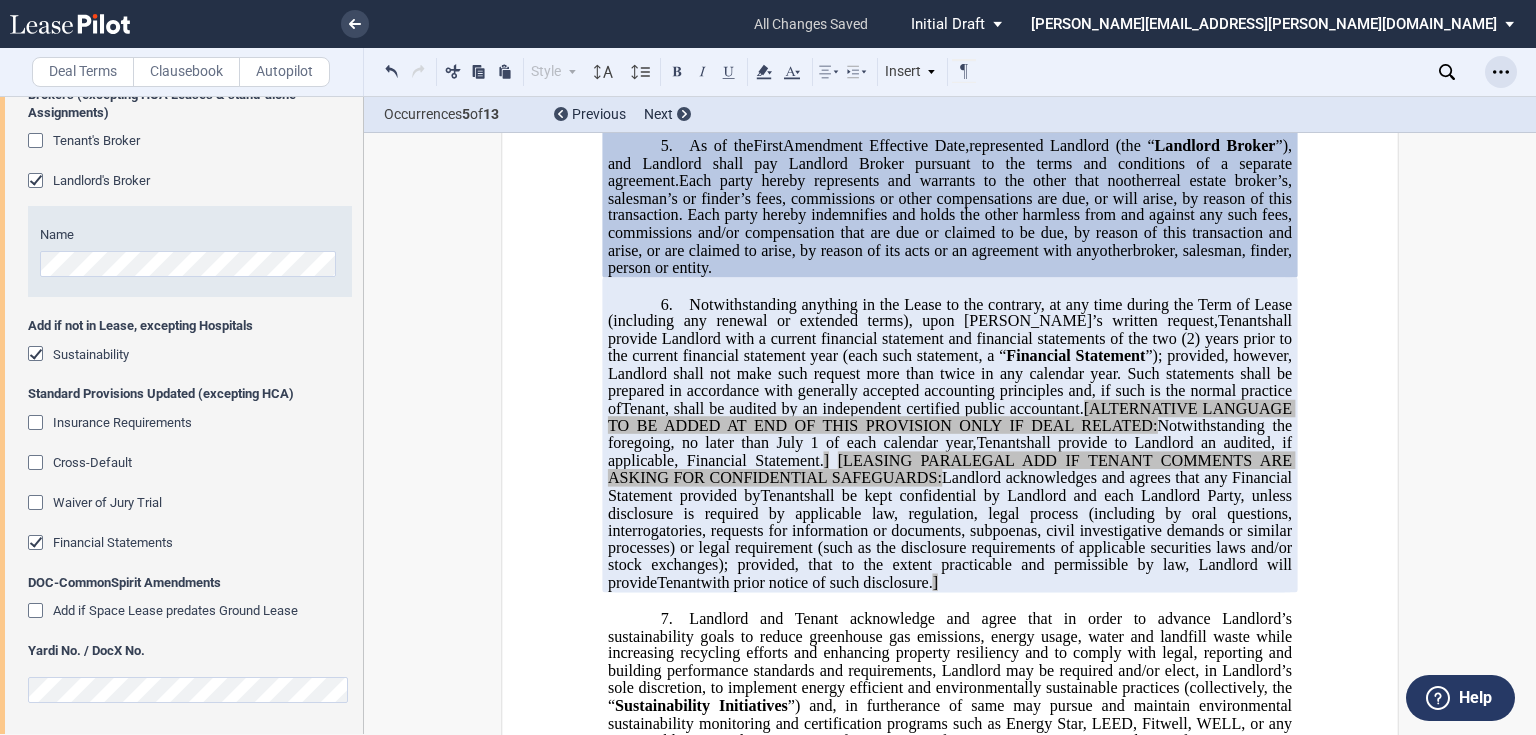 click 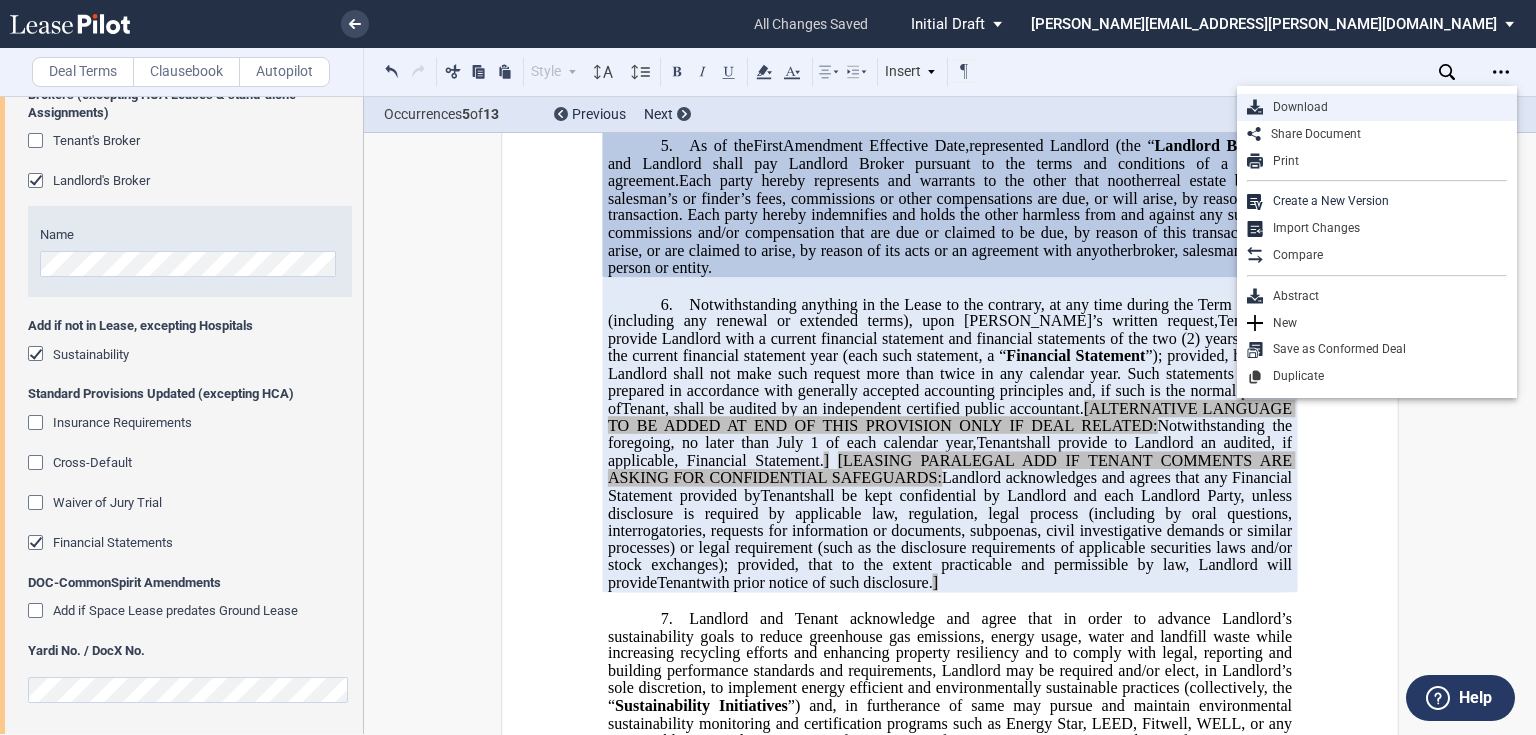click on "Download" at bounding box center (1385, 107) 